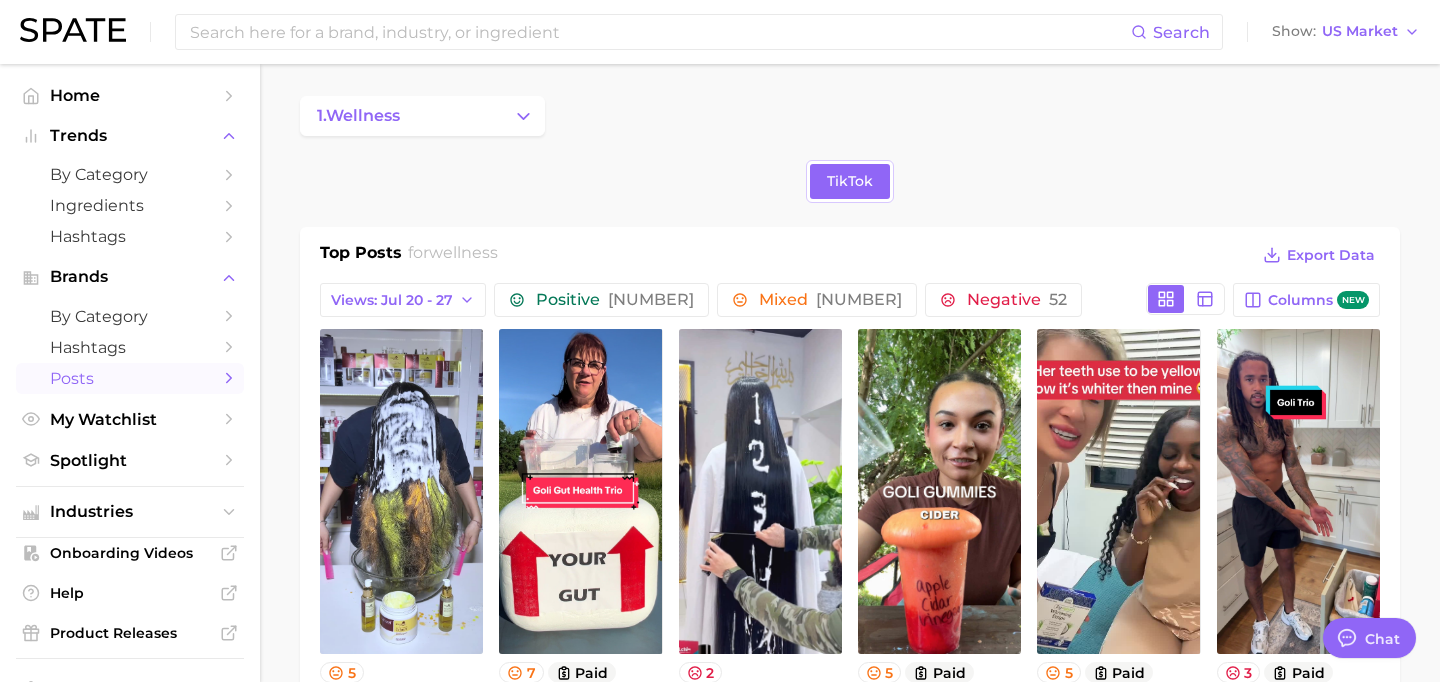 scroll, scrollTop: 0, scrollLeft: 0, axis: both 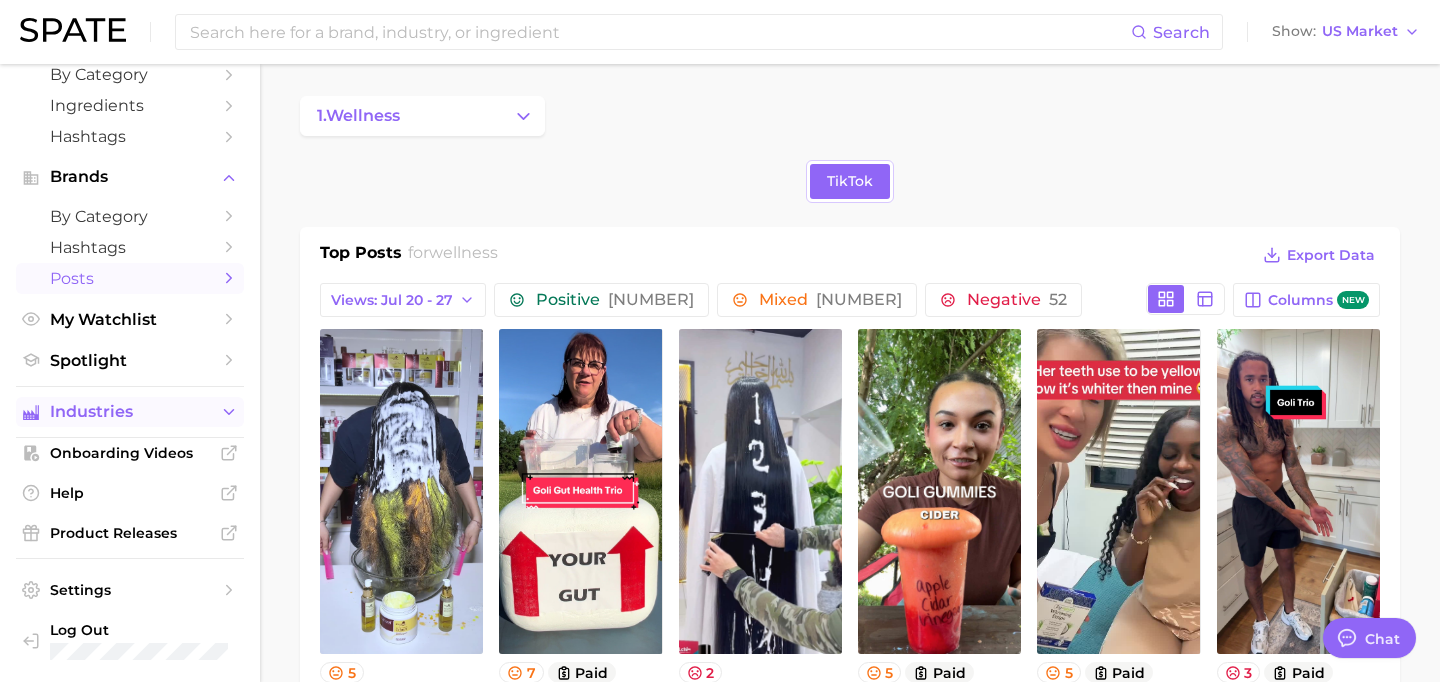 click on "Industries" at bounding box center [130, 412] 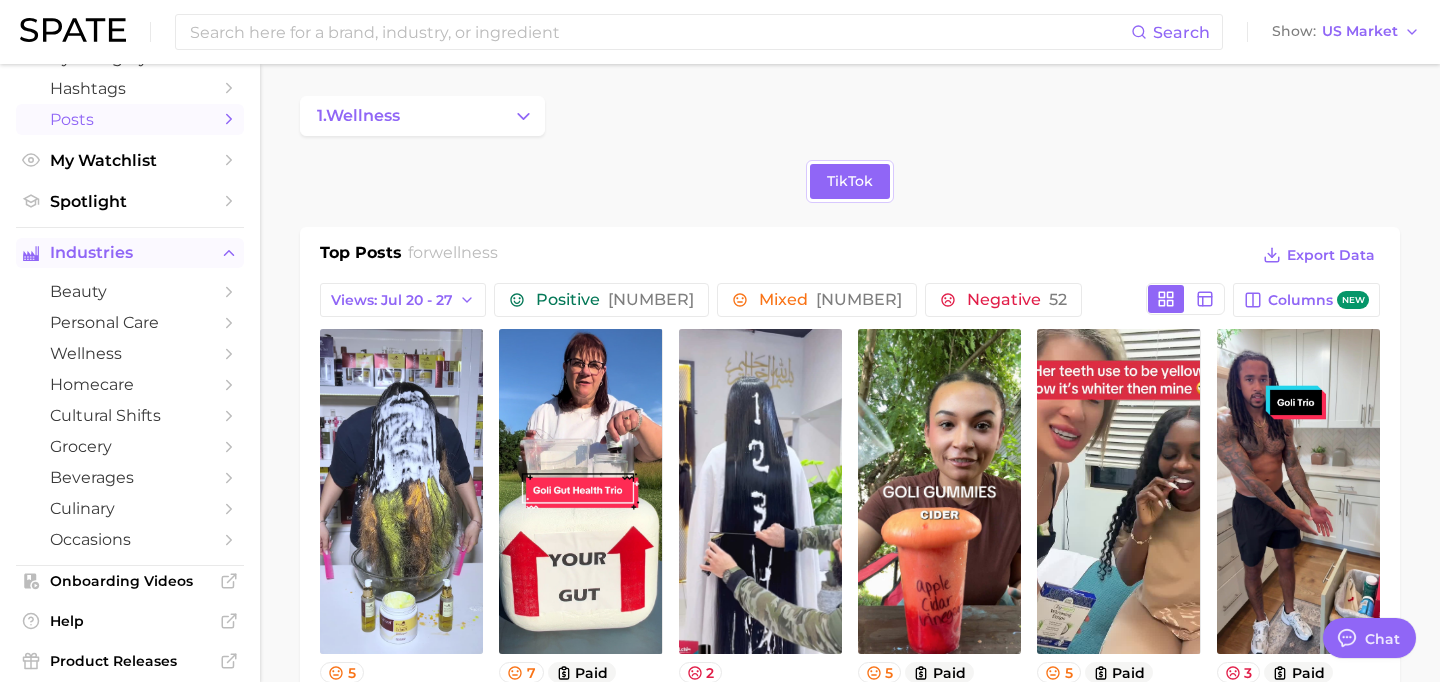 scroll, scrollTop: 260, scrollLeft: 0, axis: vertical 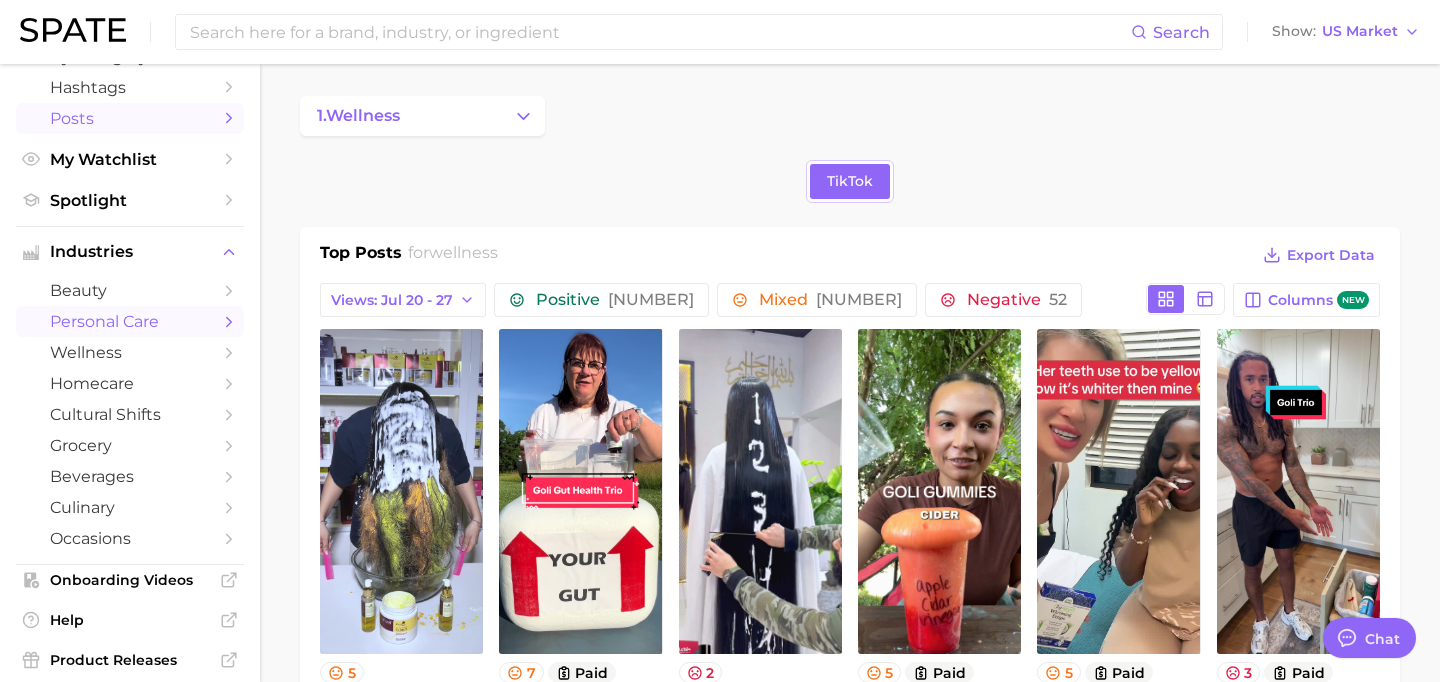 click on "personal care" at bounding box center [130, 321] 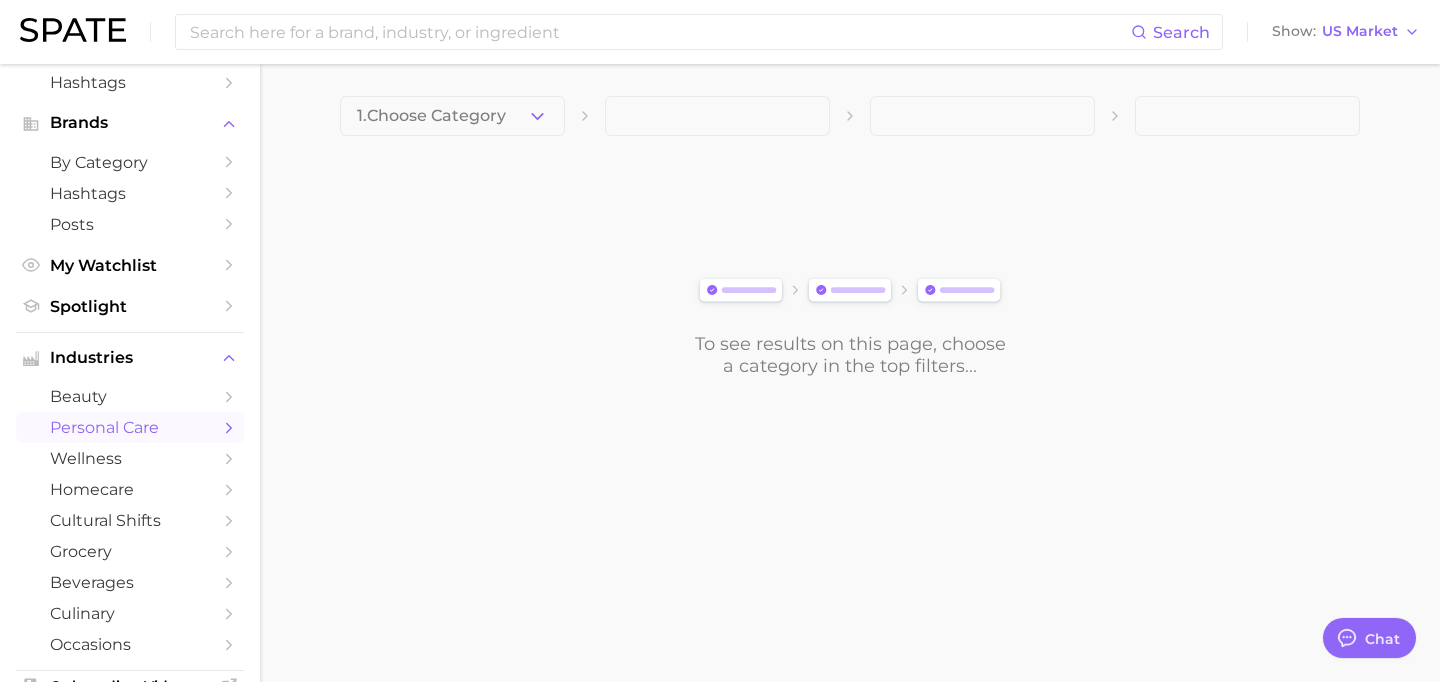 scroll, scrollTop: 155, scrollLeft: 0, axis: vertical 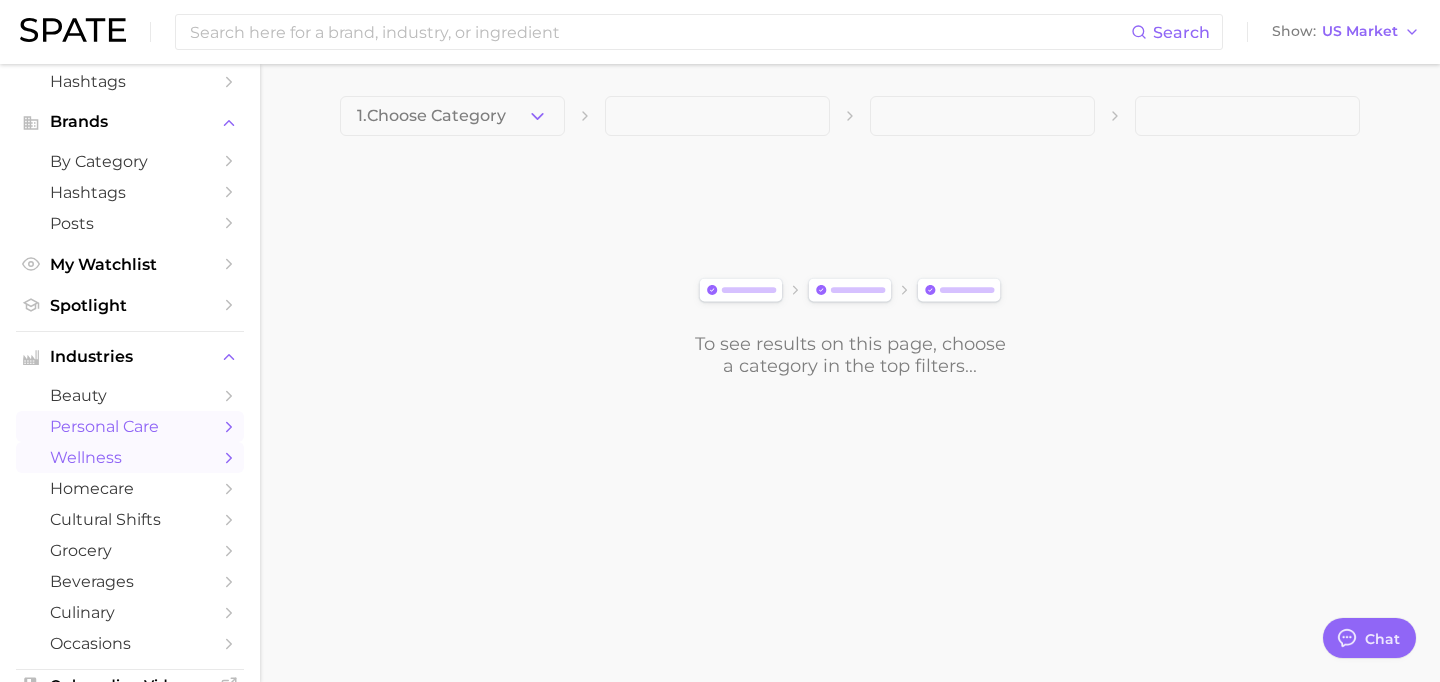 click on "wellness" at bounding box center [130, 457] 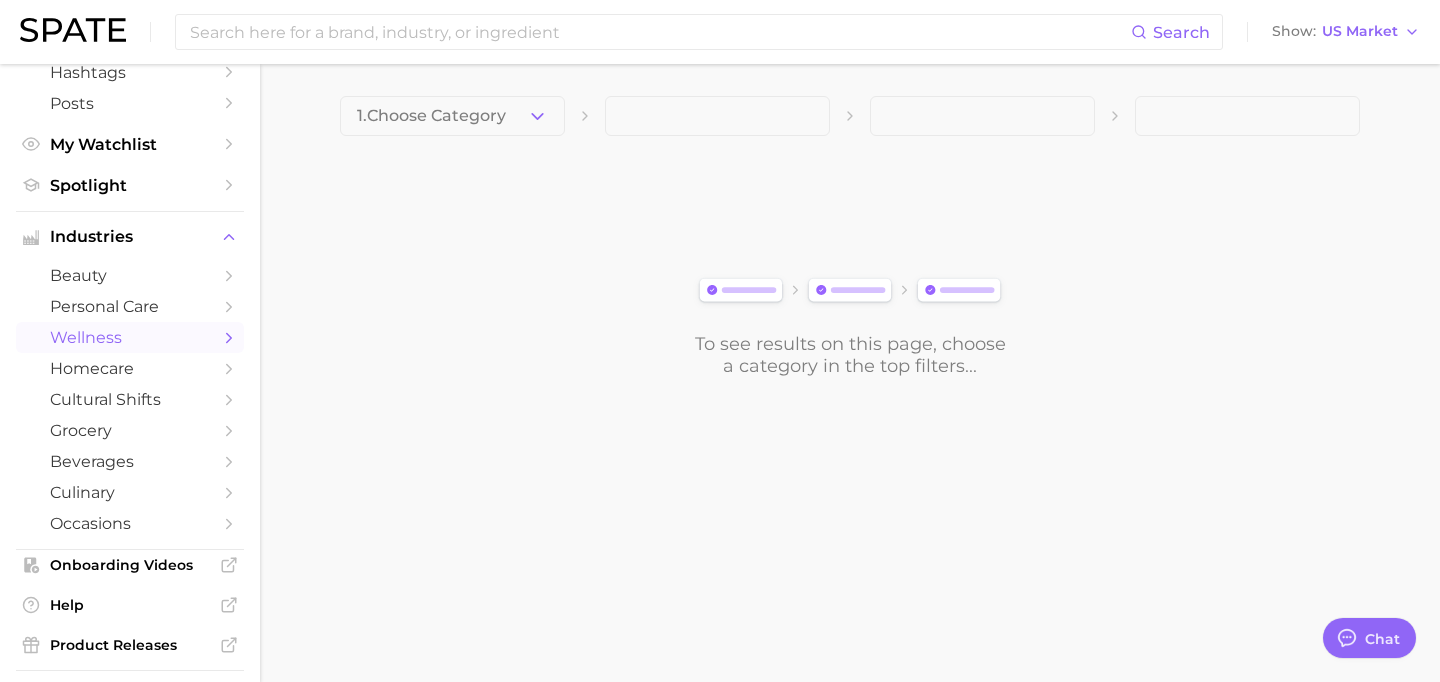 scroll, scrollTop: 305, scrollLeft: 0, axis: vertical 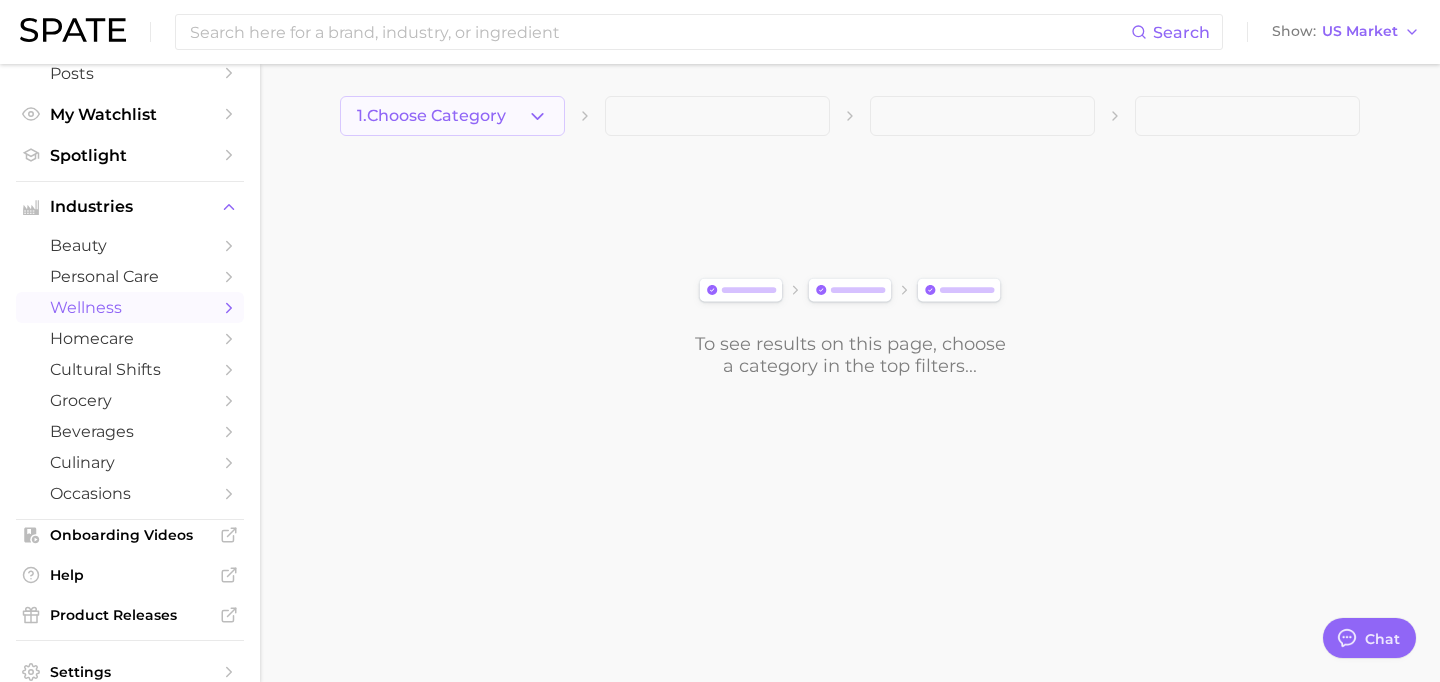 click on "1.  Choose Category" at bounding box center [452, 116] 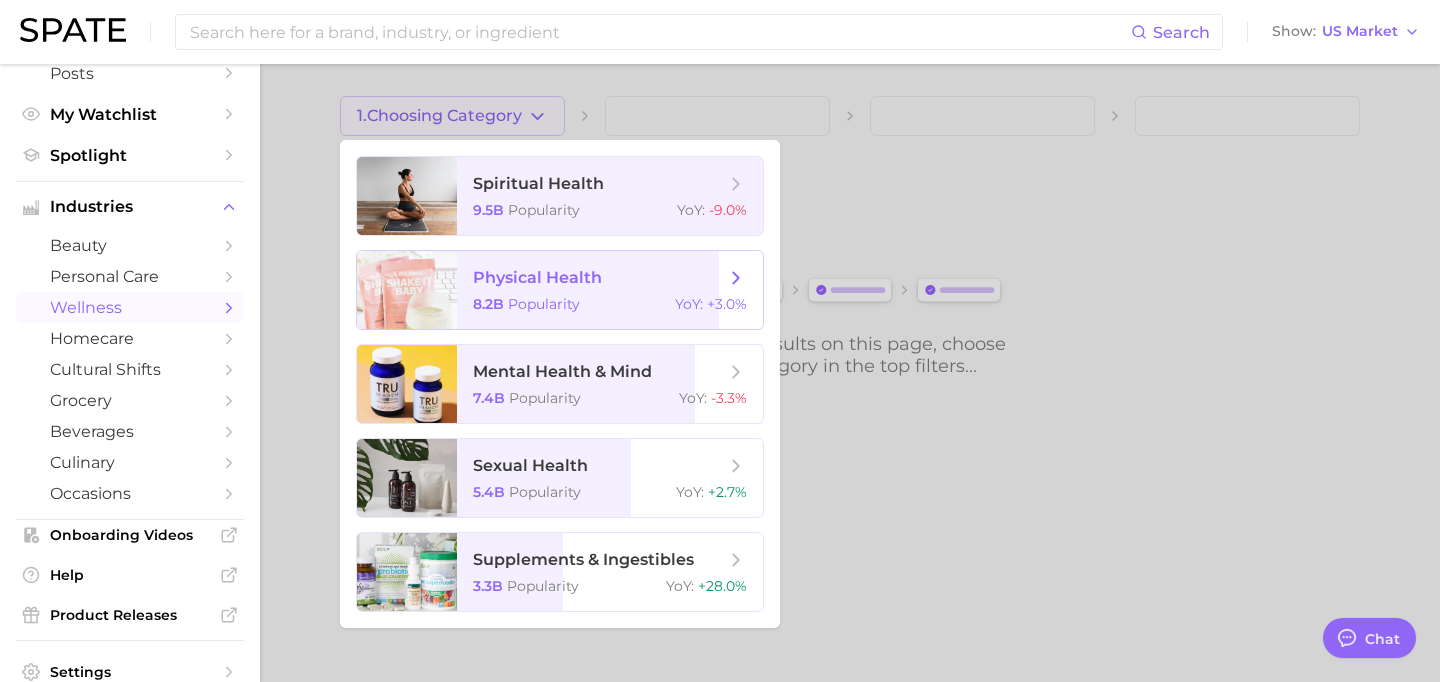 click on "physical health 8.2b   Popularity YoY :   +3.0%" at bounding box center [610, 290] 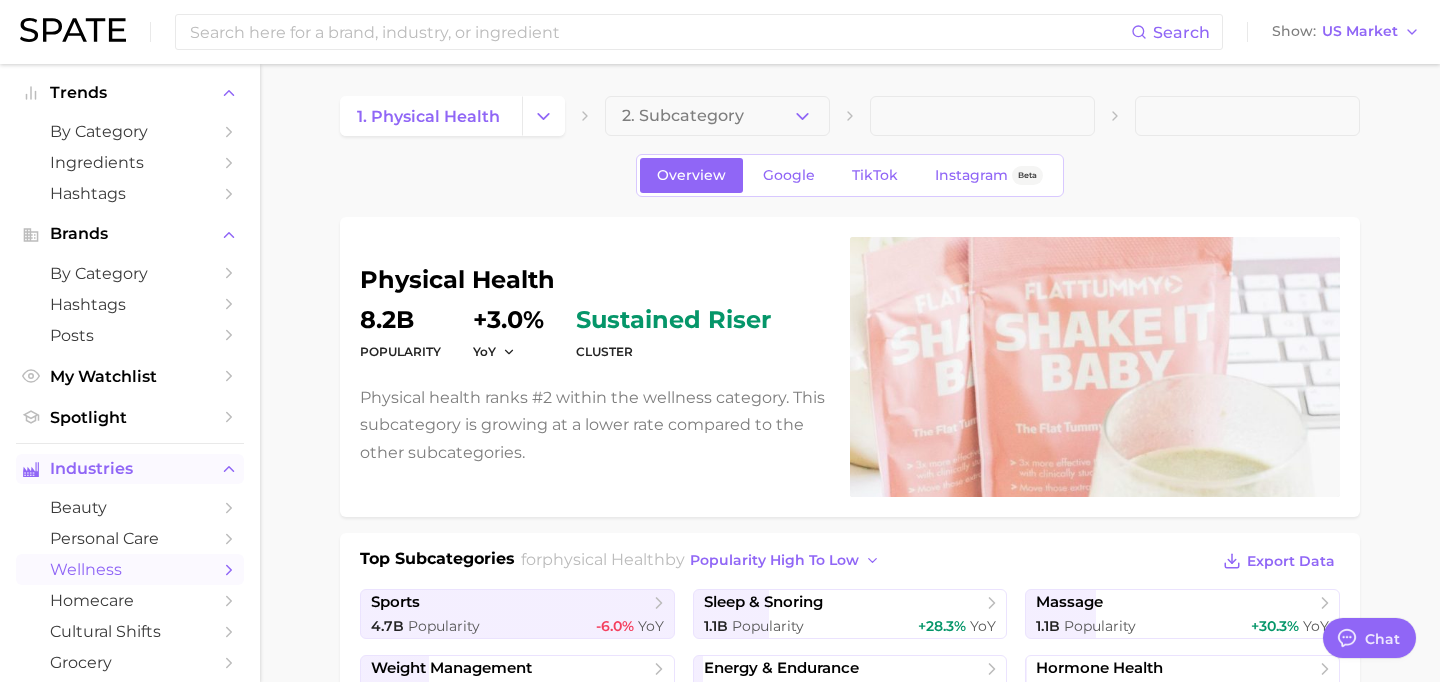 scroll, scrollTop: 79, scrollLeft: 0, axis: vertical 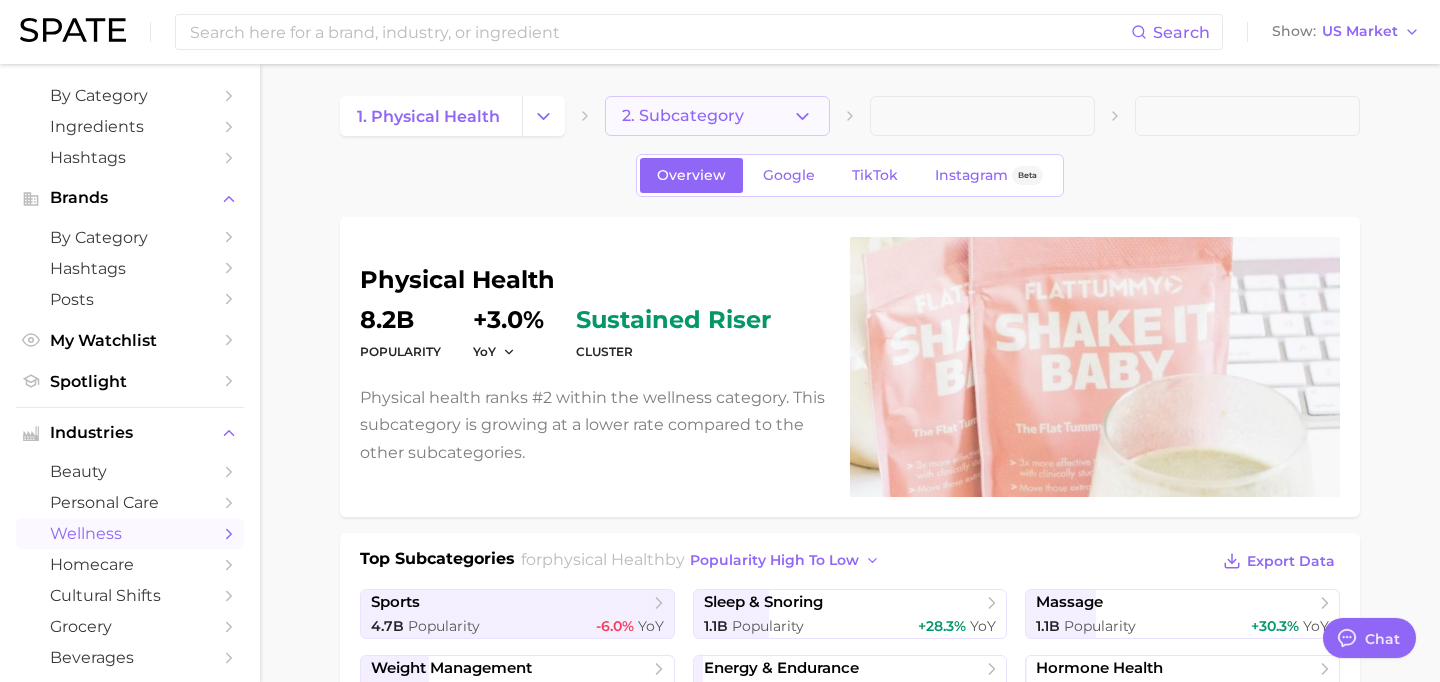 click on "2. Subcategory" at bounding box center [683, 116] 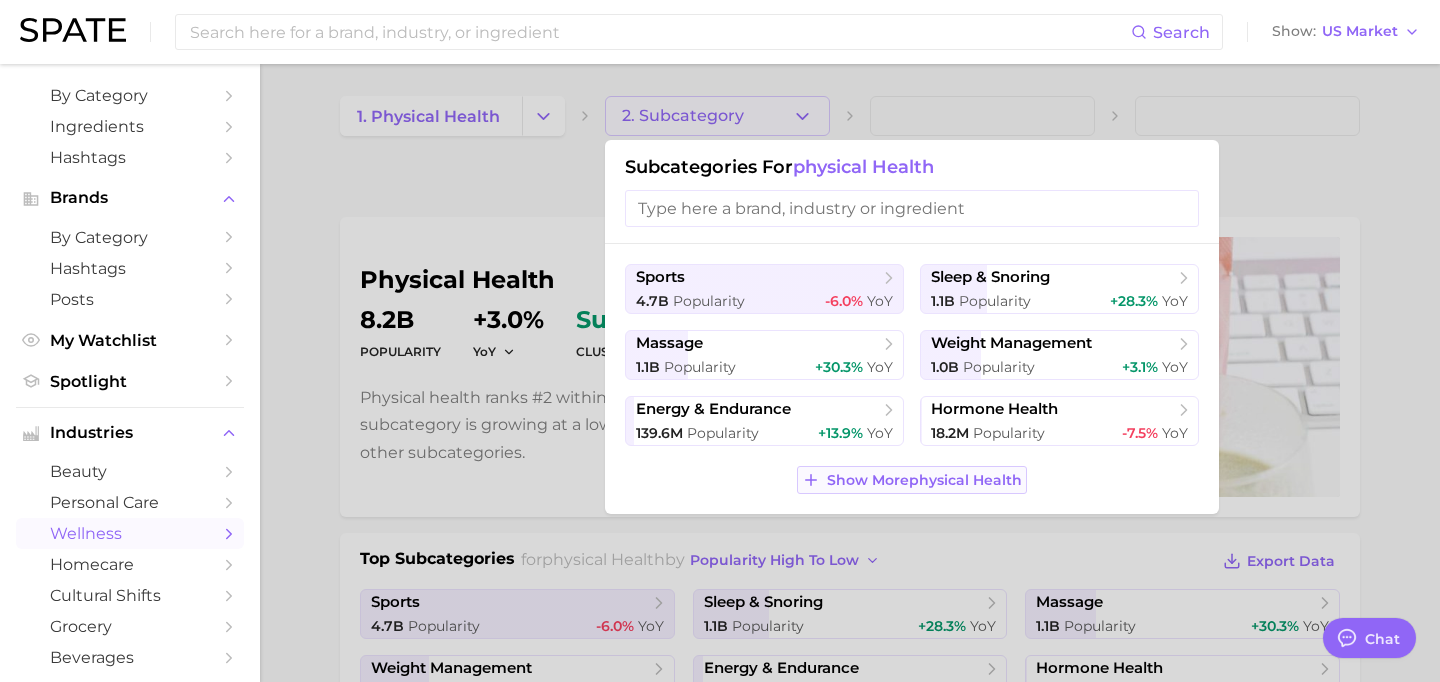 click on "Show More  physical health" at bounding box center [924, 480] 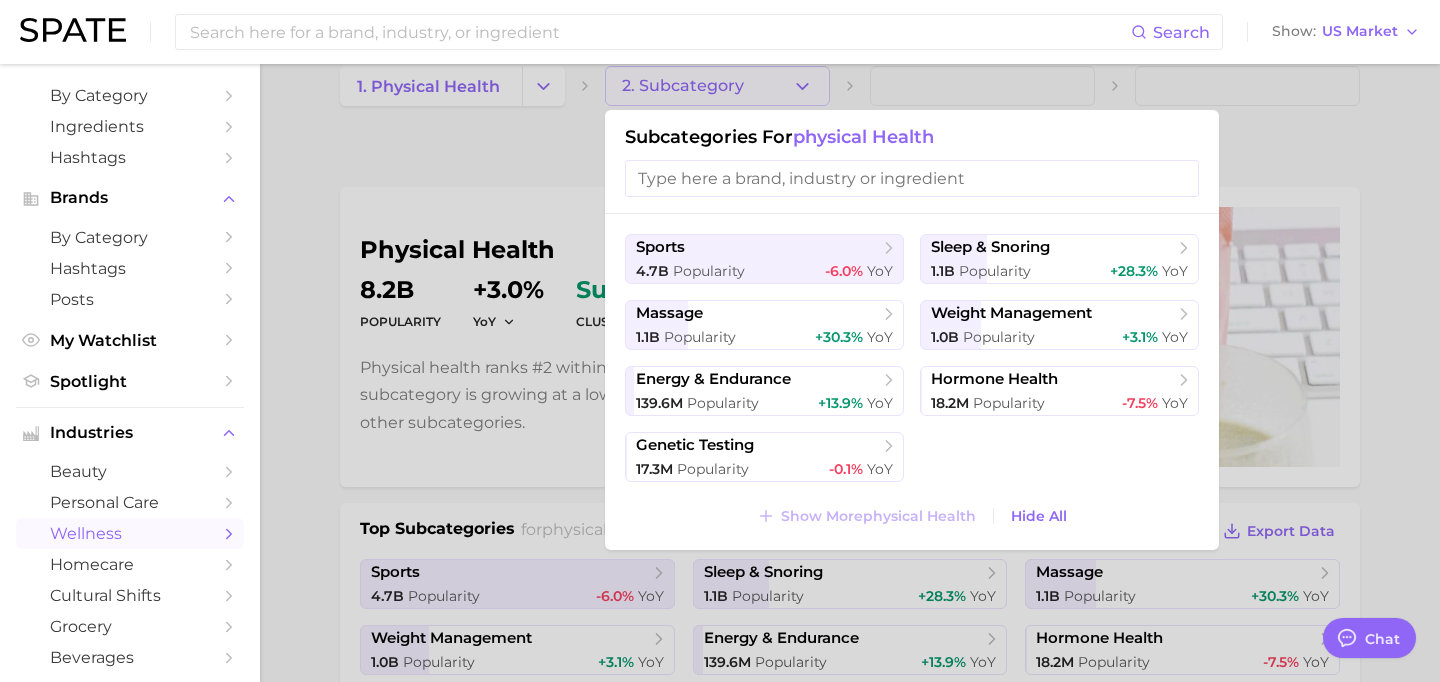 scroll, scrollTop: 32, scrollLeft: 0, axis: vertical 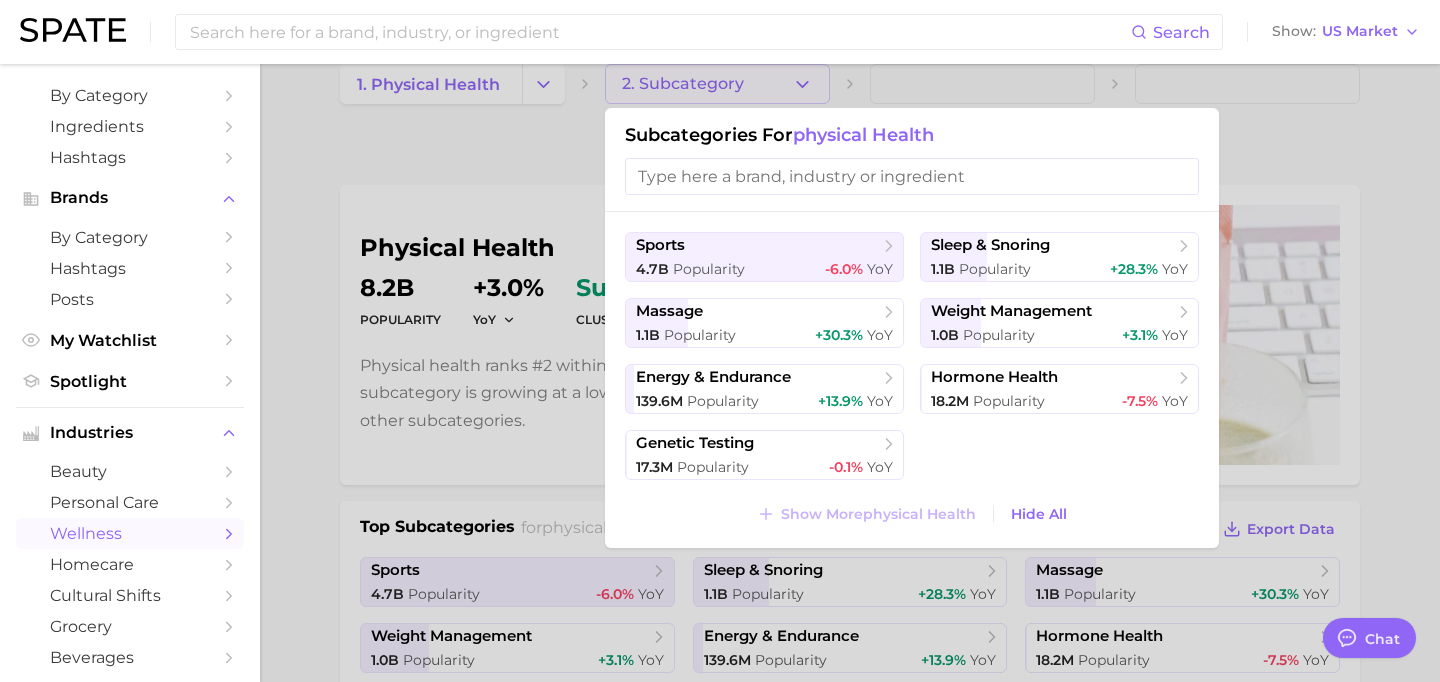 click at bounding box center (720, 341) 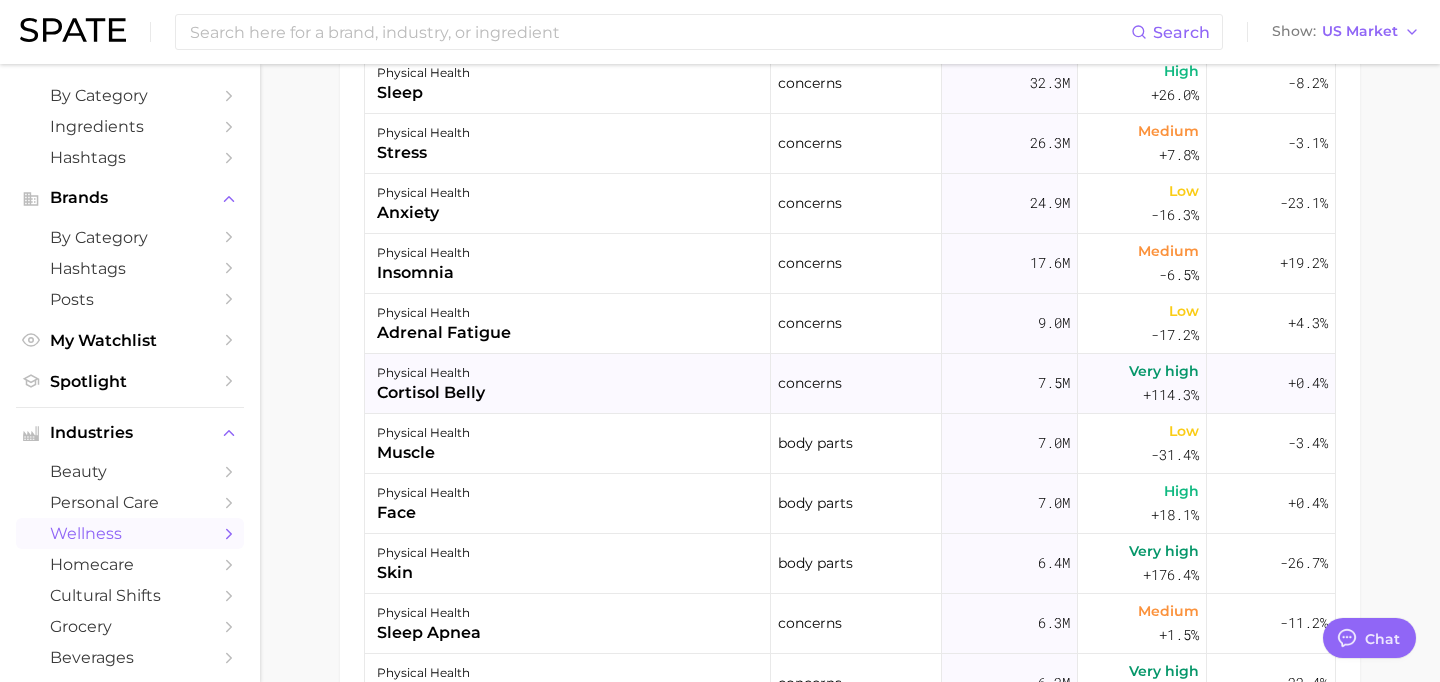 scroll, scrollTop: 1071, scrollLeft: 0, axis: vertical 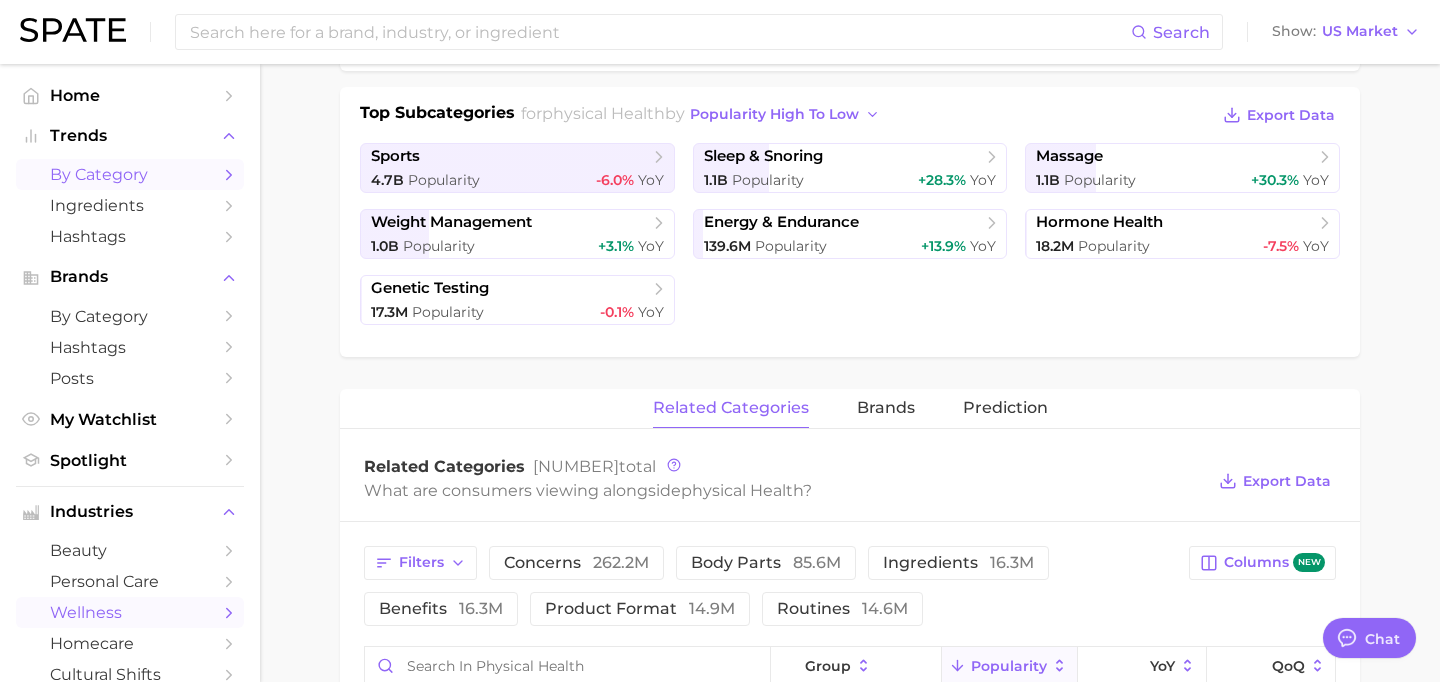 click on "by Category" at bounding box center (130, 174) 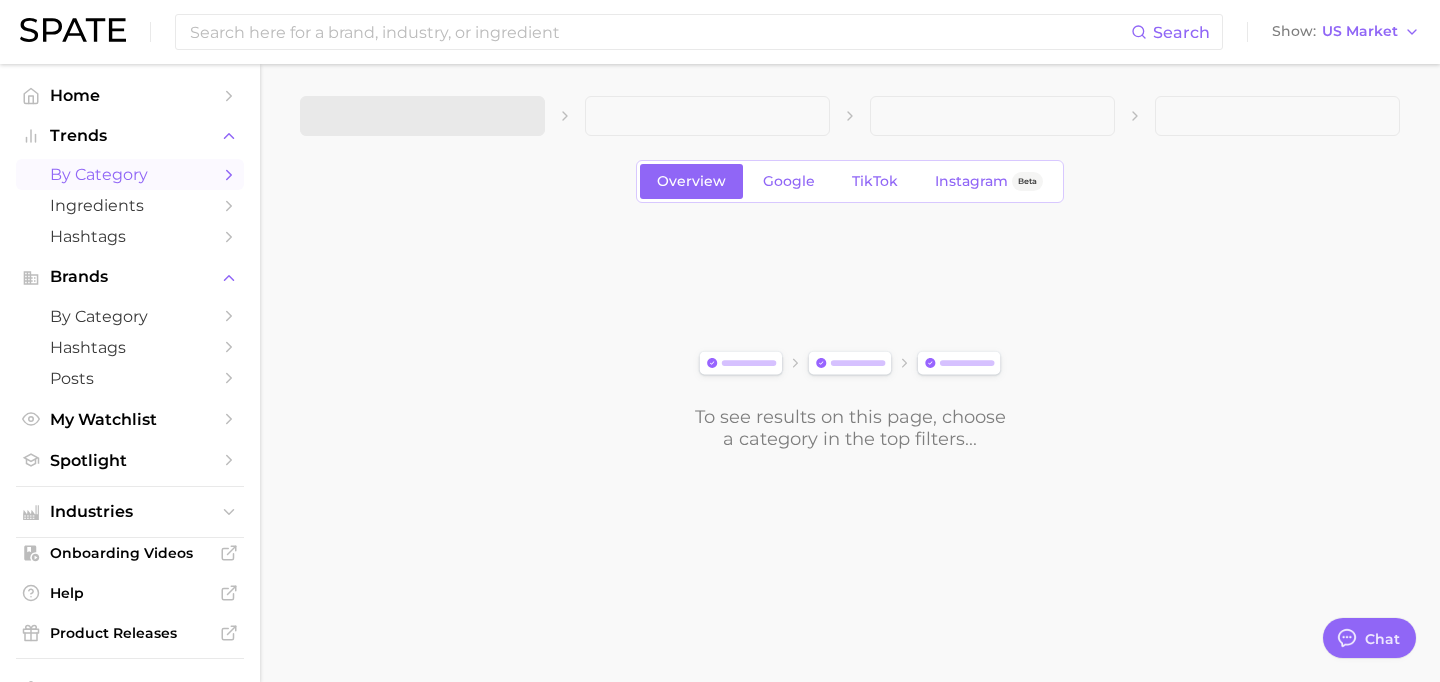 scroll, scrollTop: 0, scrollLeft: 0, axis: both 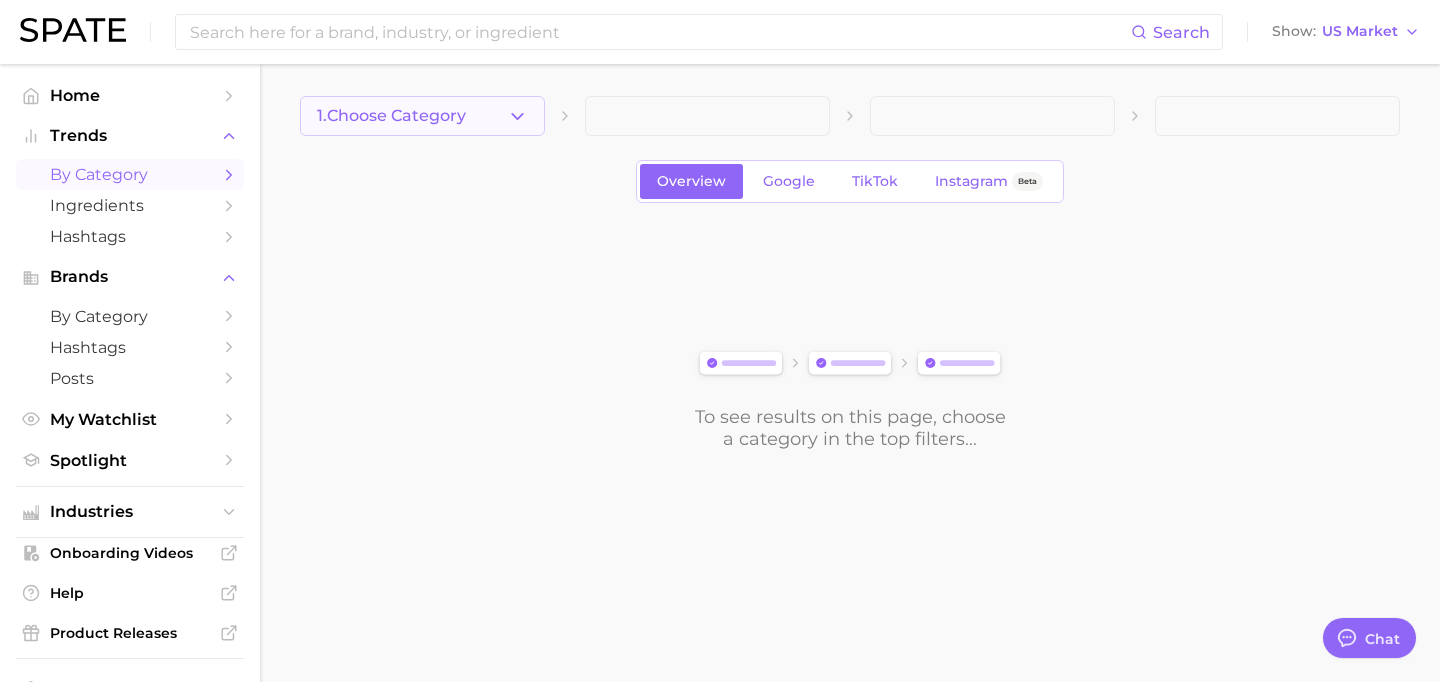 click on "1.  Choose Category" at bounding box center [391, 116] 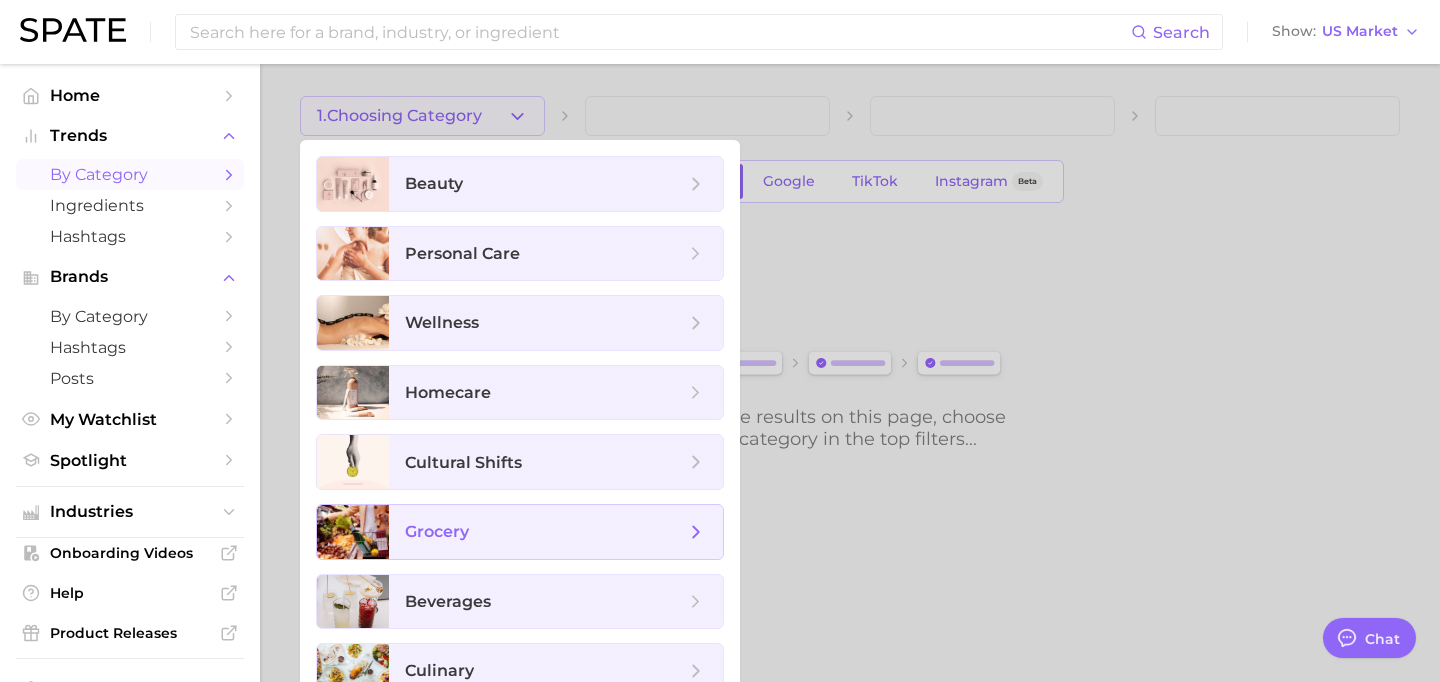 click on "grocery" at bounding box center (545, 532) 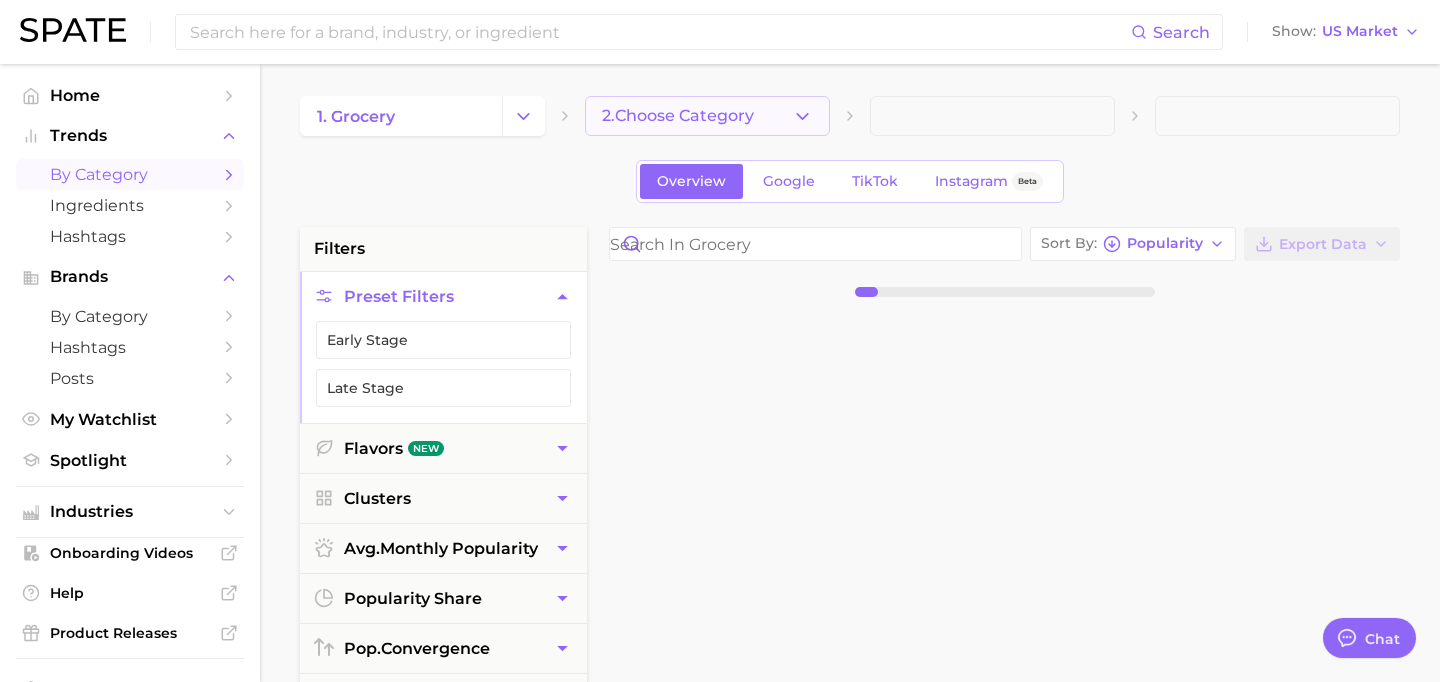 click on "2.  Choose Category" at bounding box center [678, 116] 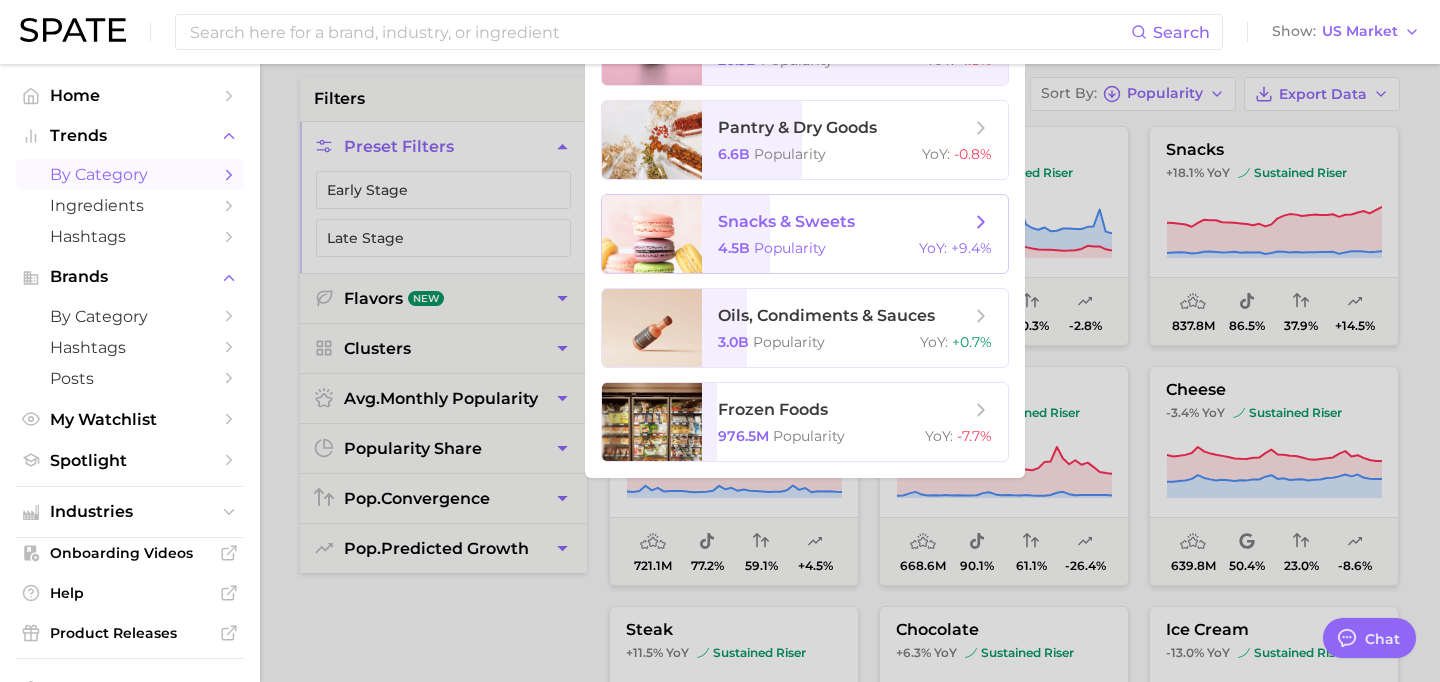 scroll, scrollTop: 0, scrollLeft: 0, axis: both 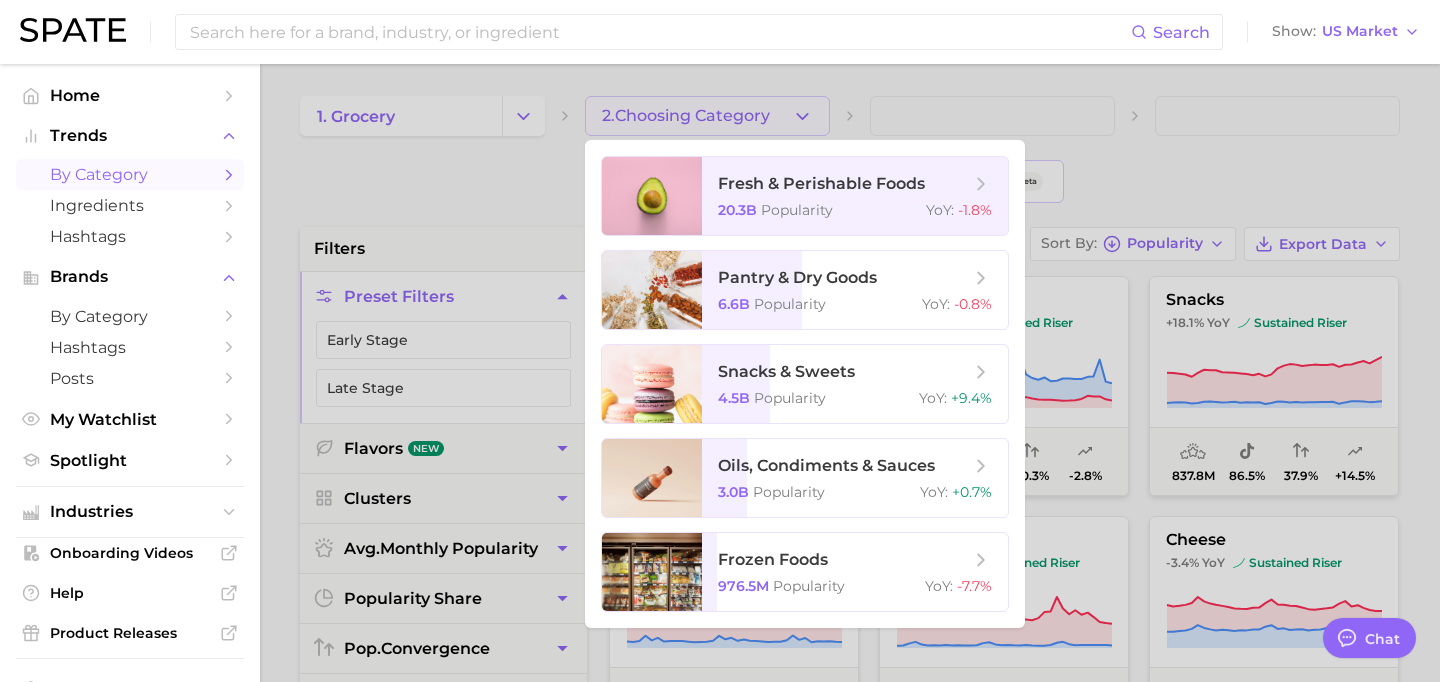 click at bounding box center [720, 341] 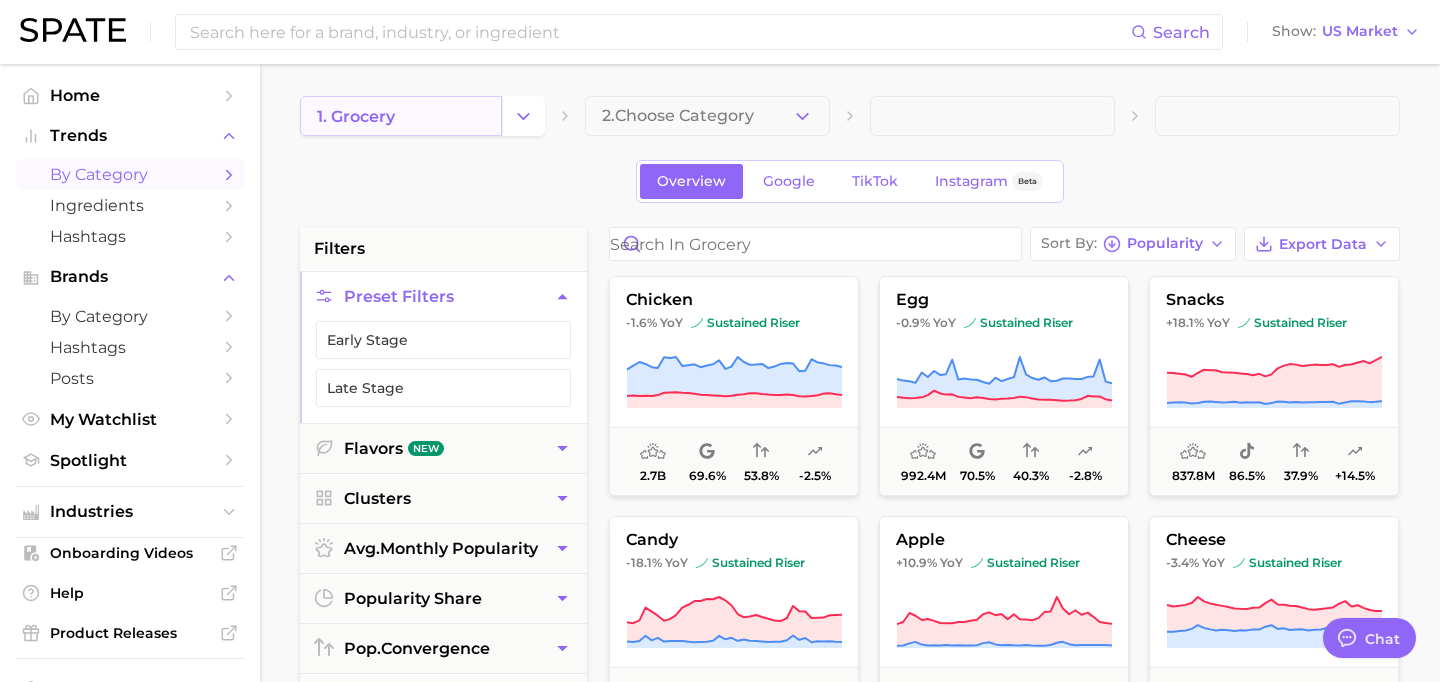 click on "1. grocery" at bounding box center (401, 116) 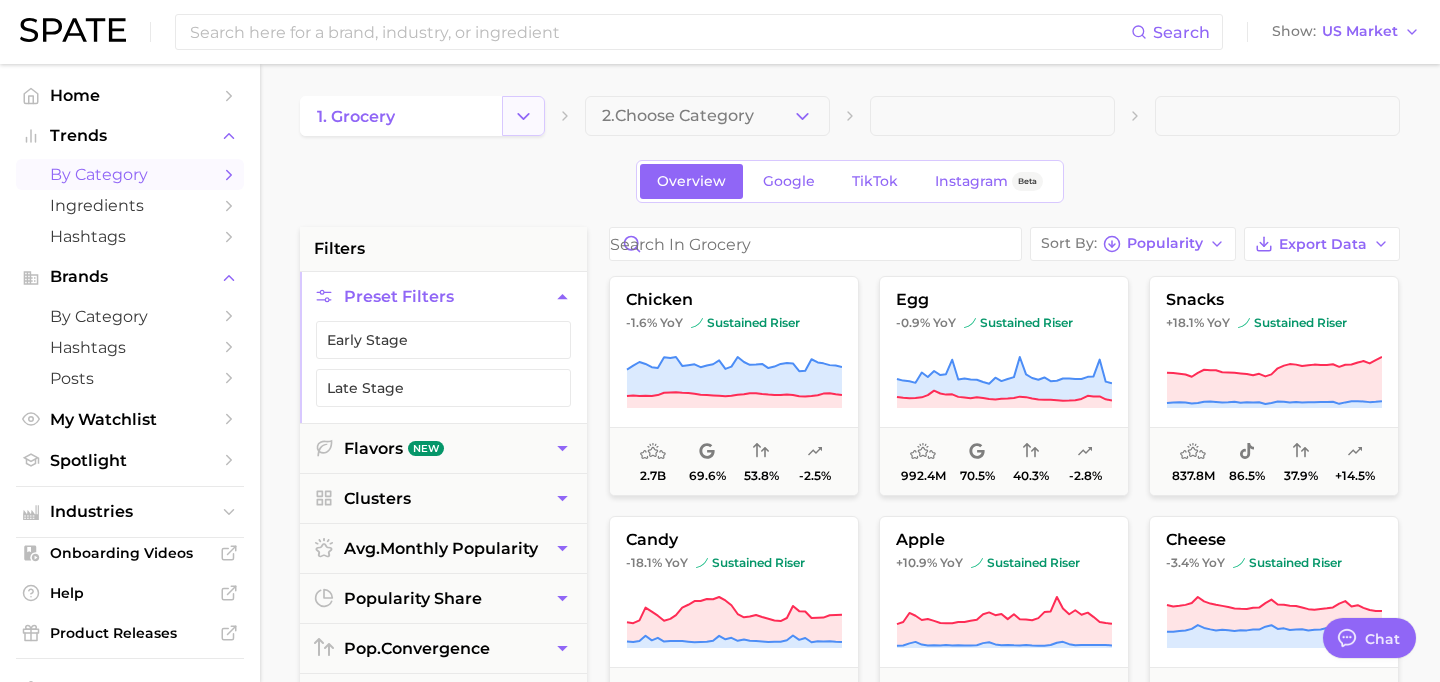 click 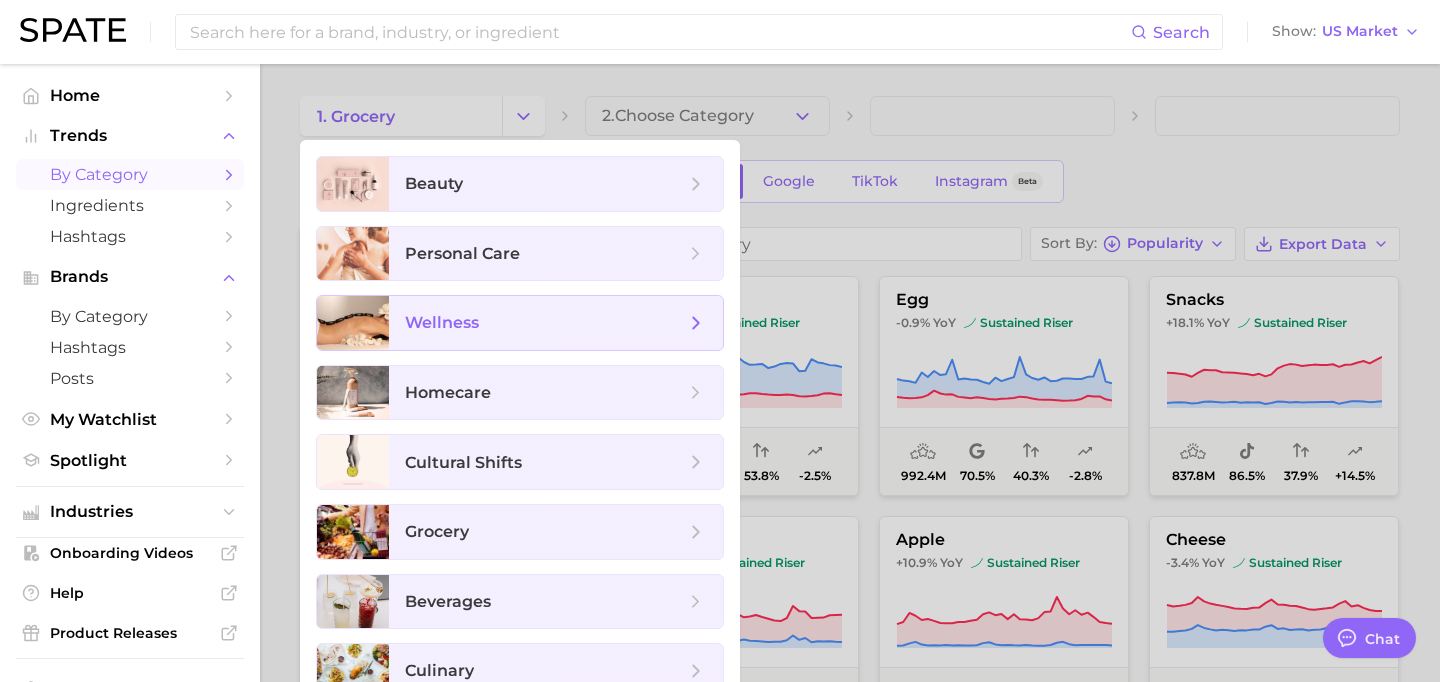 click on "wellness" at bounding box center (545, 323) 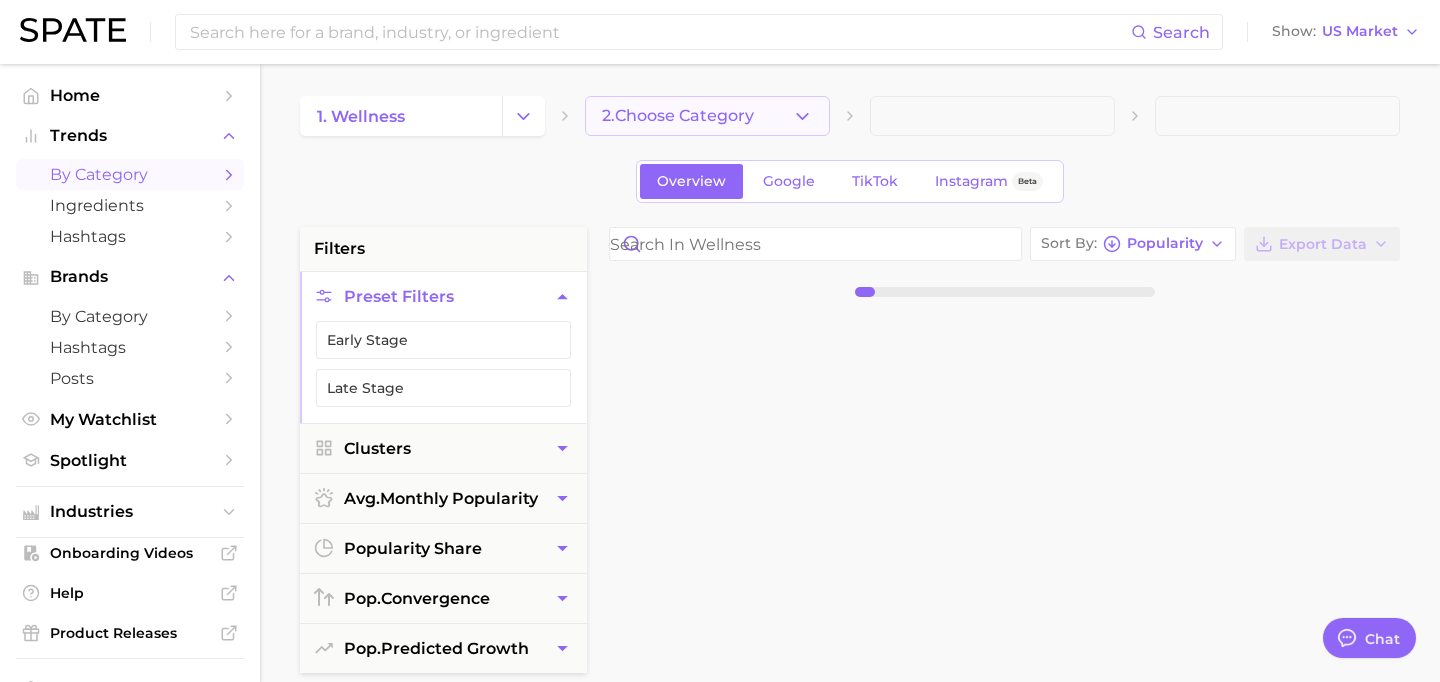 click on "2.  Choose Category" at bounding box center [707, 116] 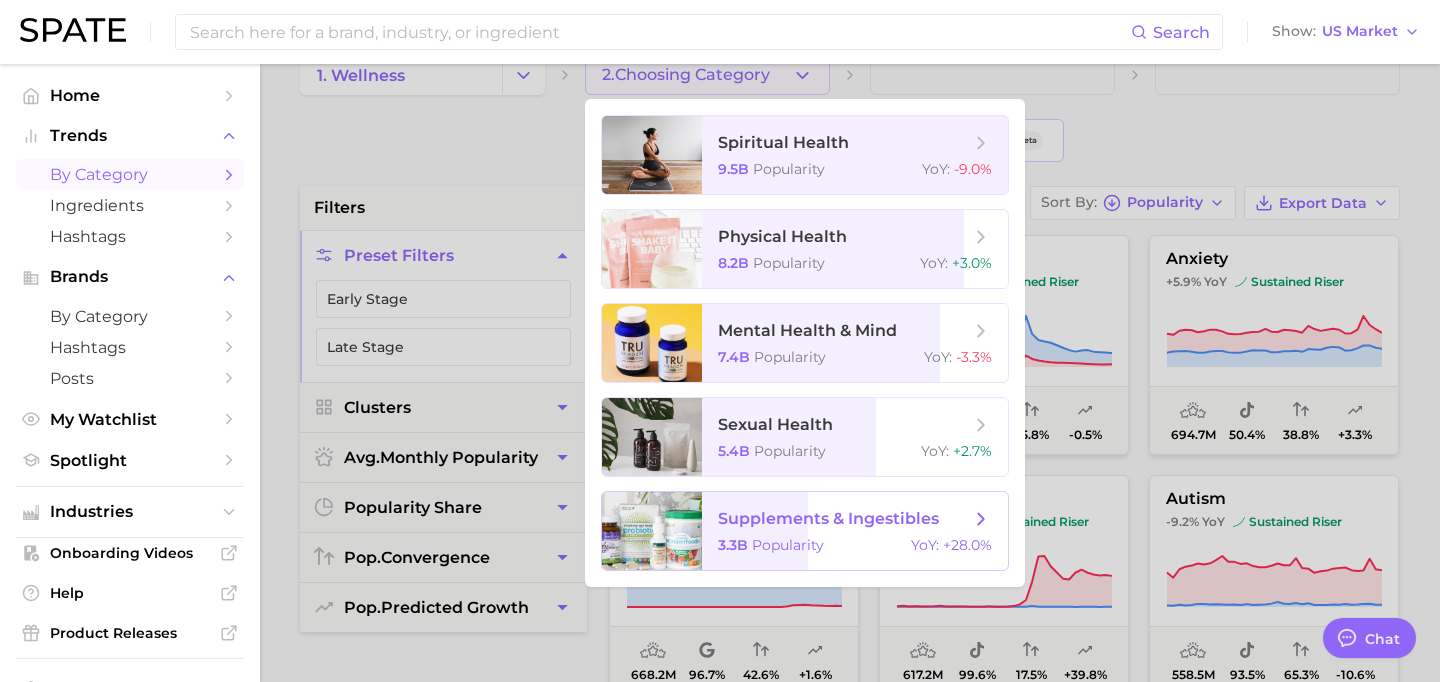 scroll, scrollTop: 48, scrollLeft: 0, axis: vertical 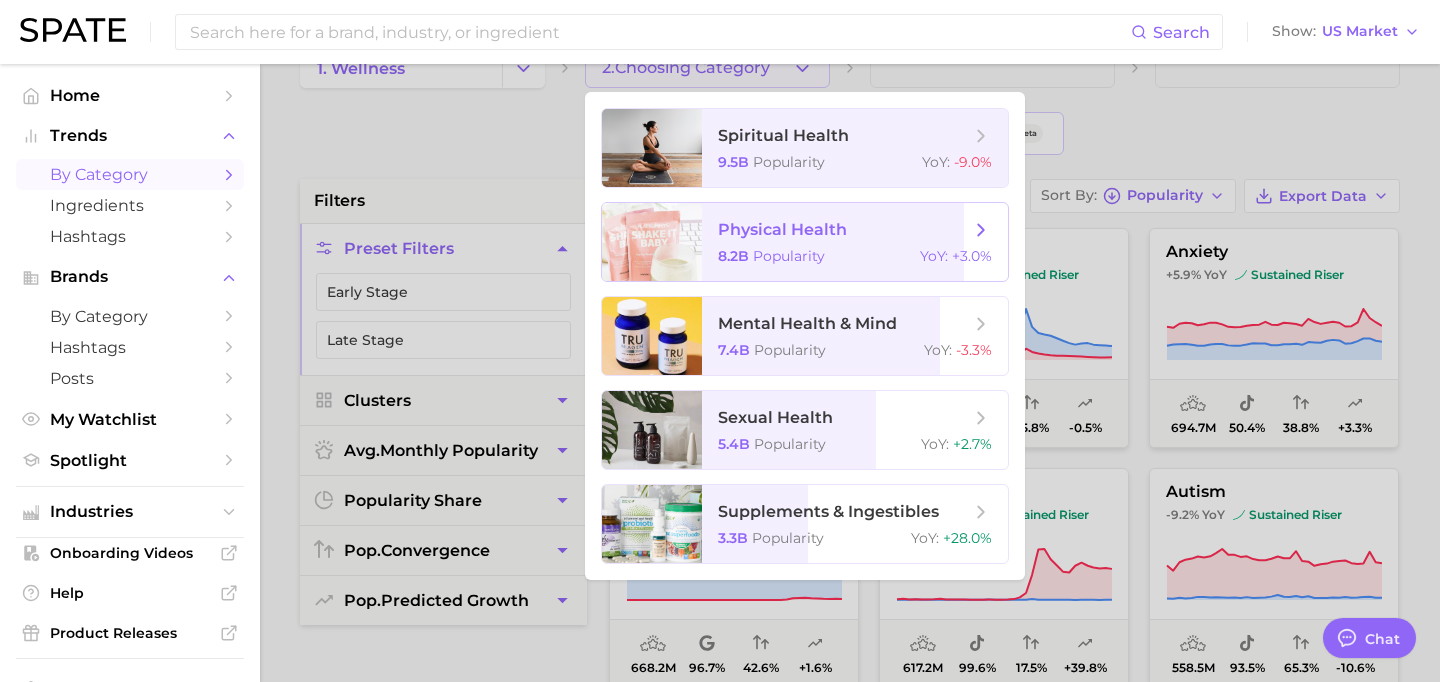 click on "physical health 8.2b   Popularity YoY :   +3.0%" at bounding box center (855, 242) 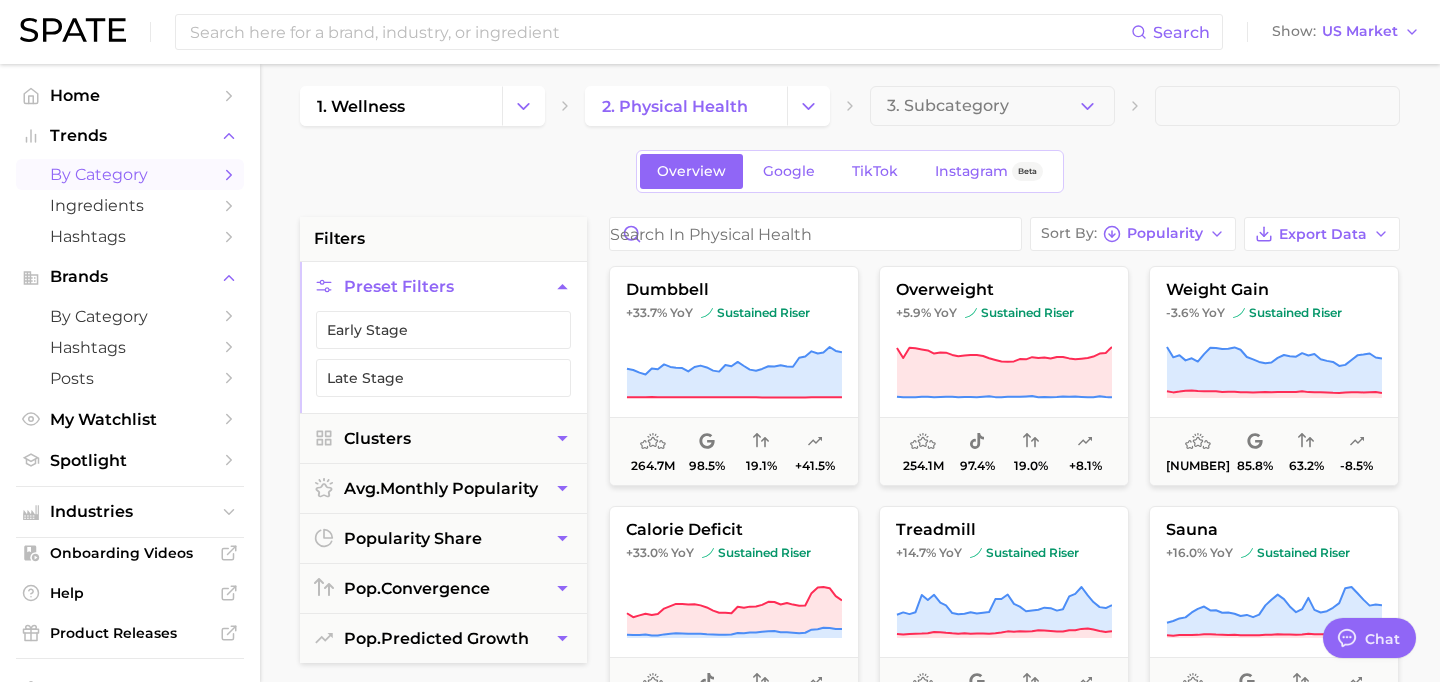 scroll, scrollTop: 0, scrollLeft: 0, axis: both 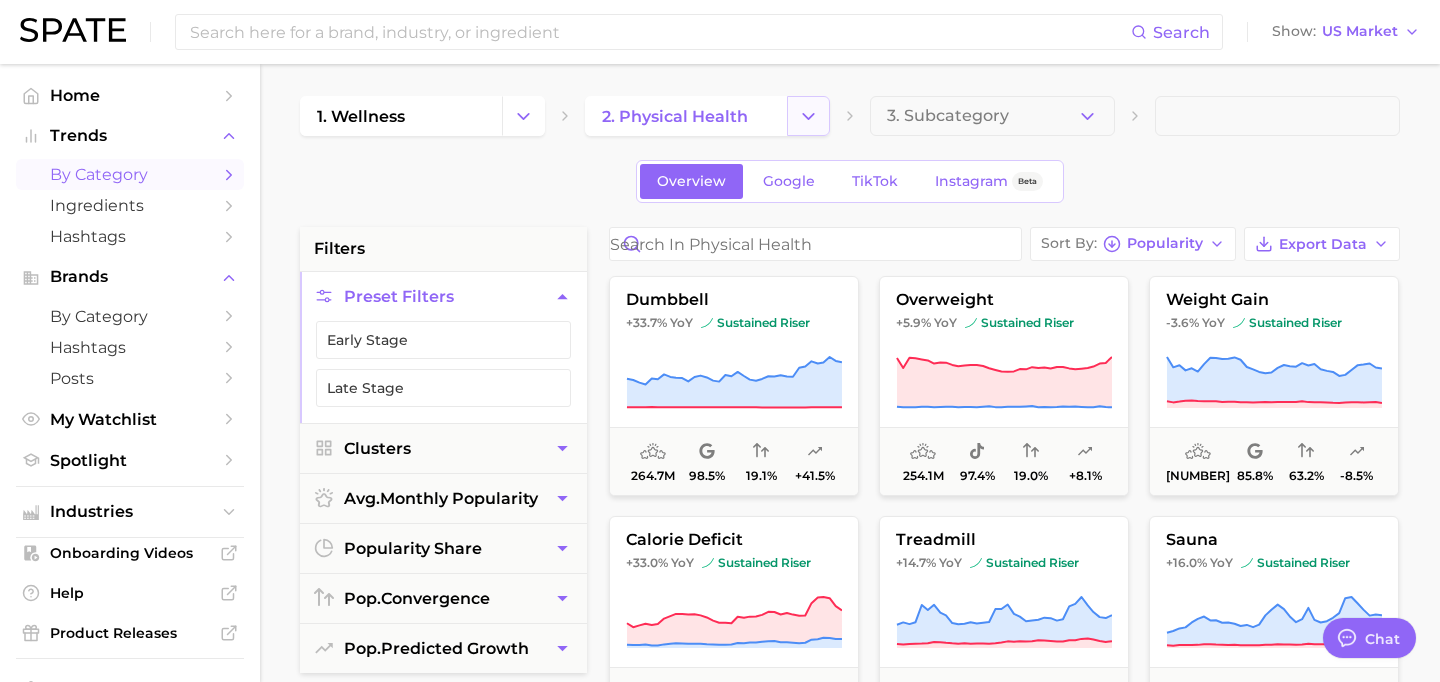 click 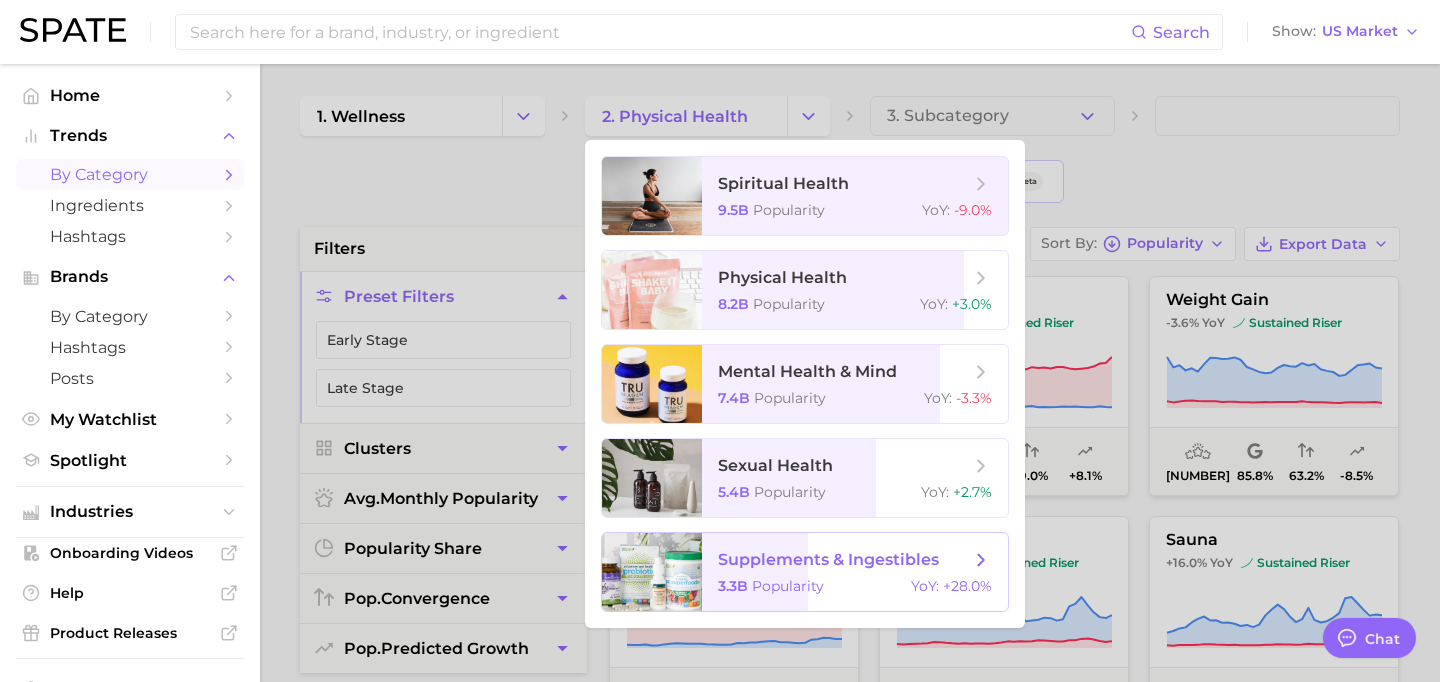 click on "supplements & ingestibles" at bounding box center (828, 559) 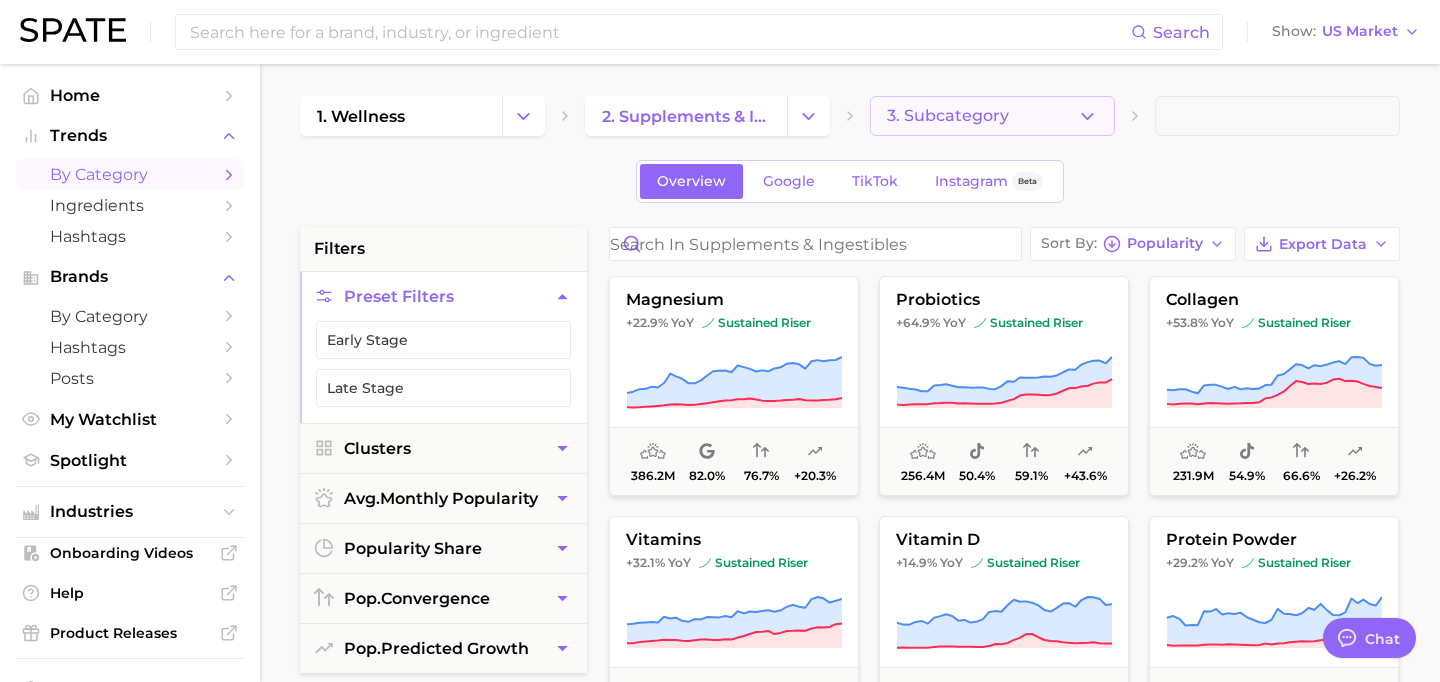 click on "3. Subcategory" at bounding box center [992, 116] 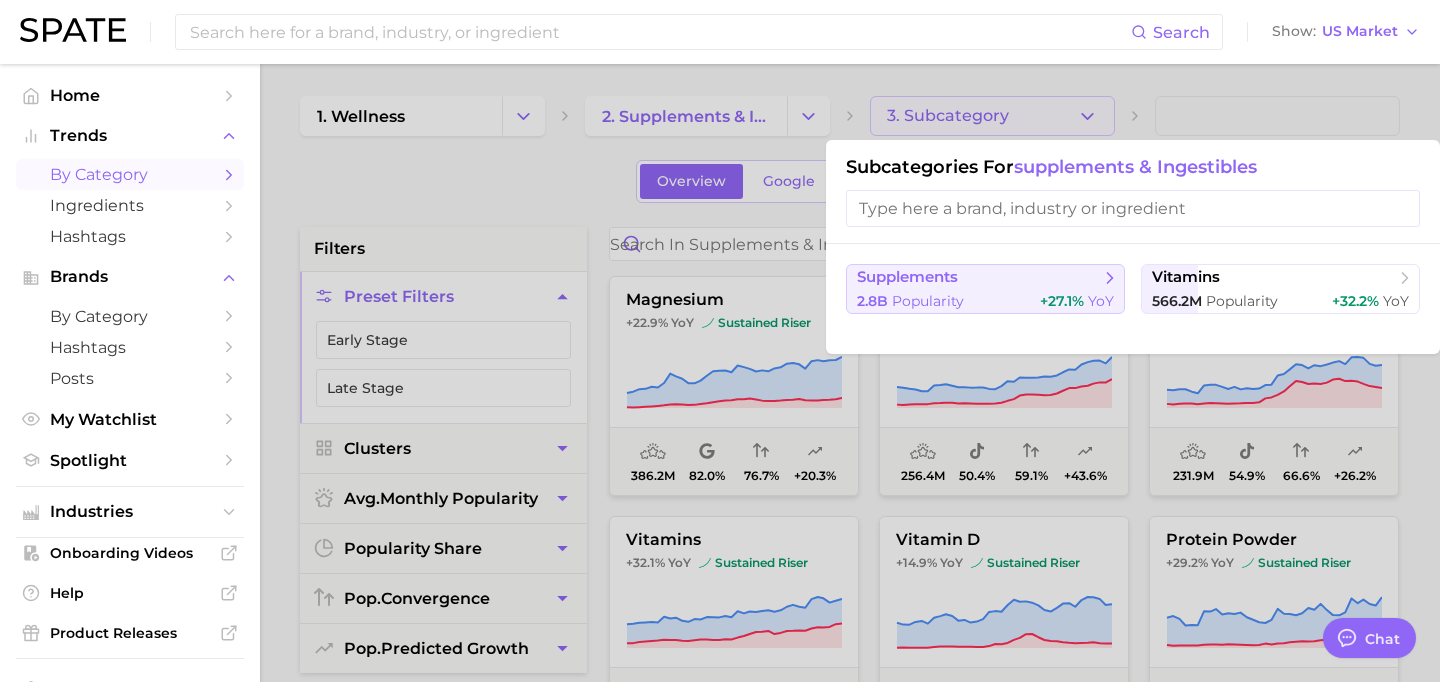 click on "supplements" at bounding box center [978, 278] 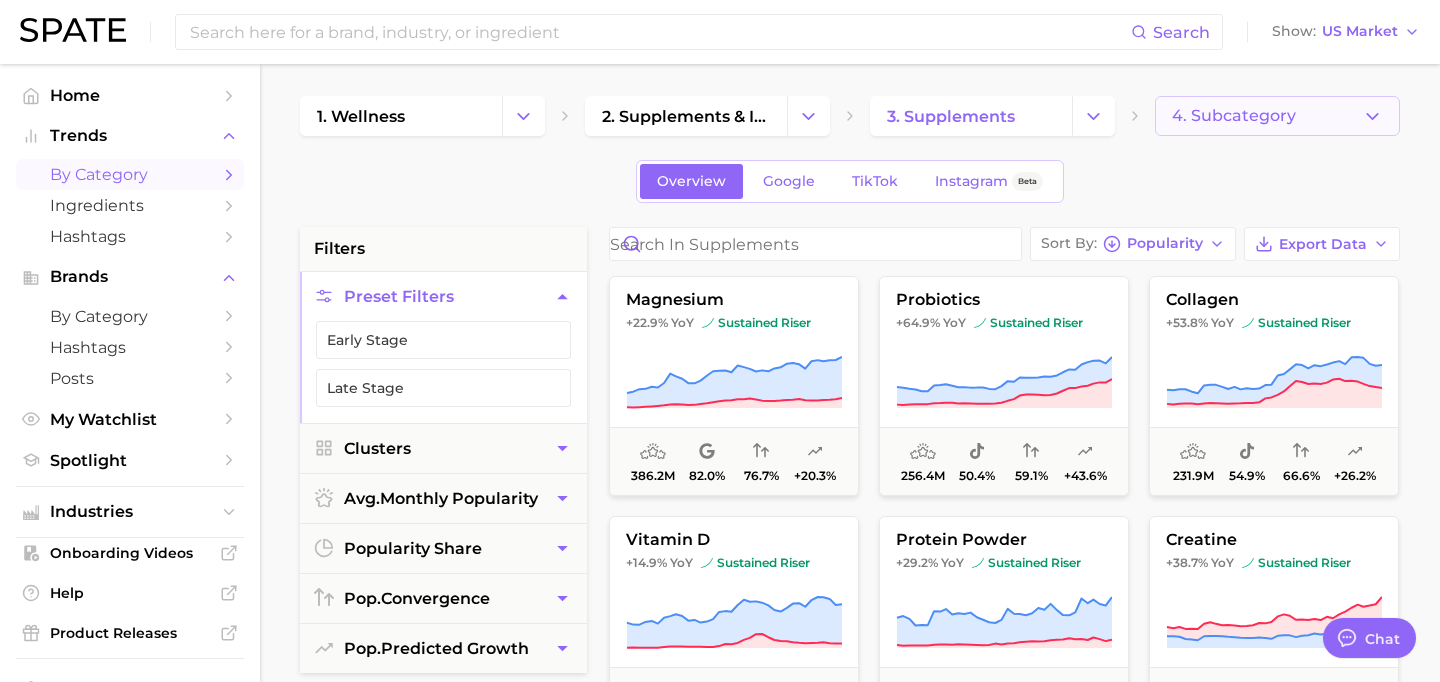 click on "4. Subcategory" at bounding box center [1277, 116] 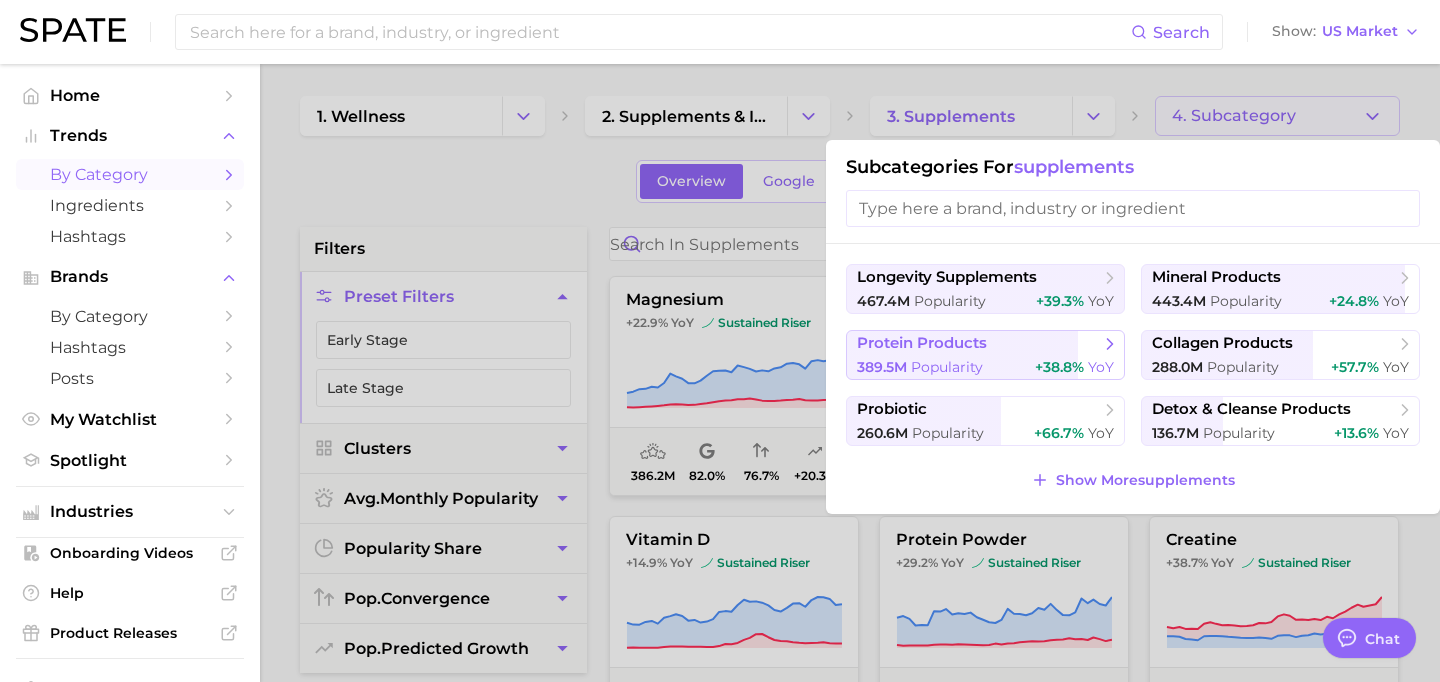 click on "protein products" at bounding box center (978, 344) 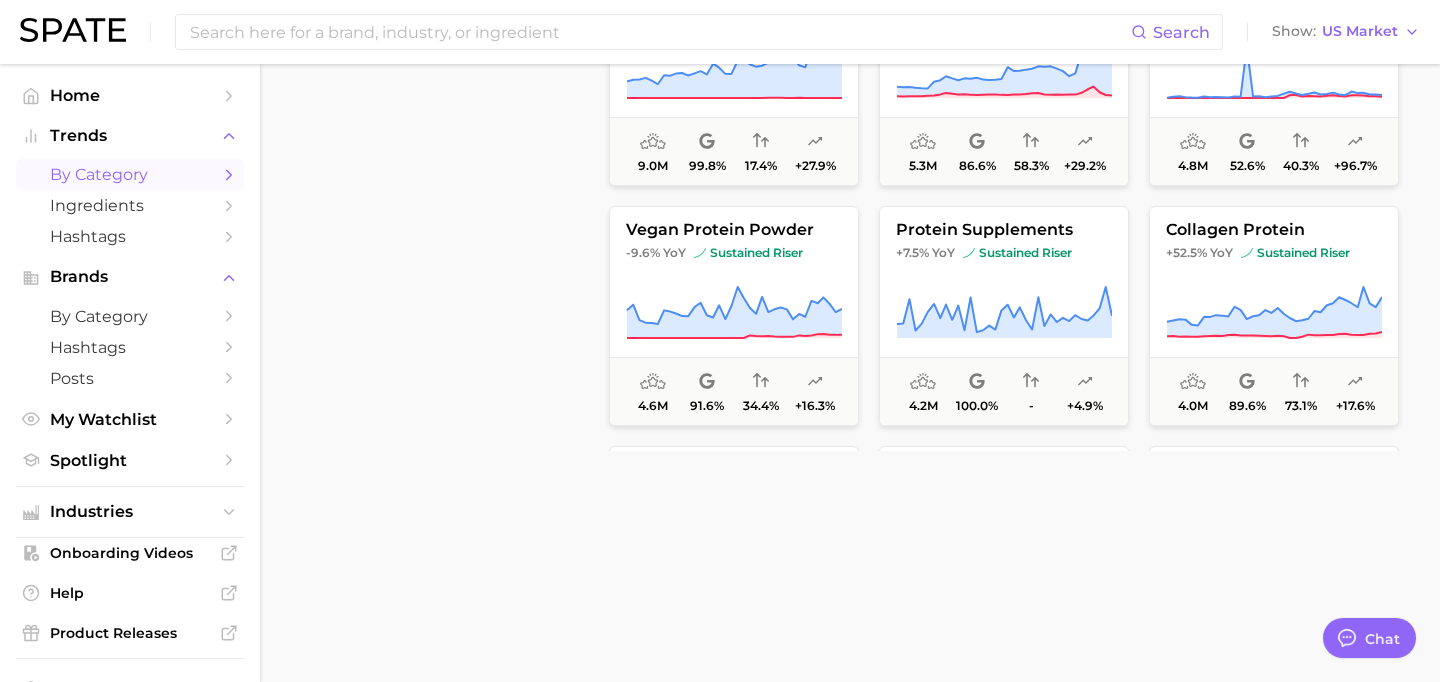 scroll, scrollTop: 792, scrollLeft: 0, axis: vertical 